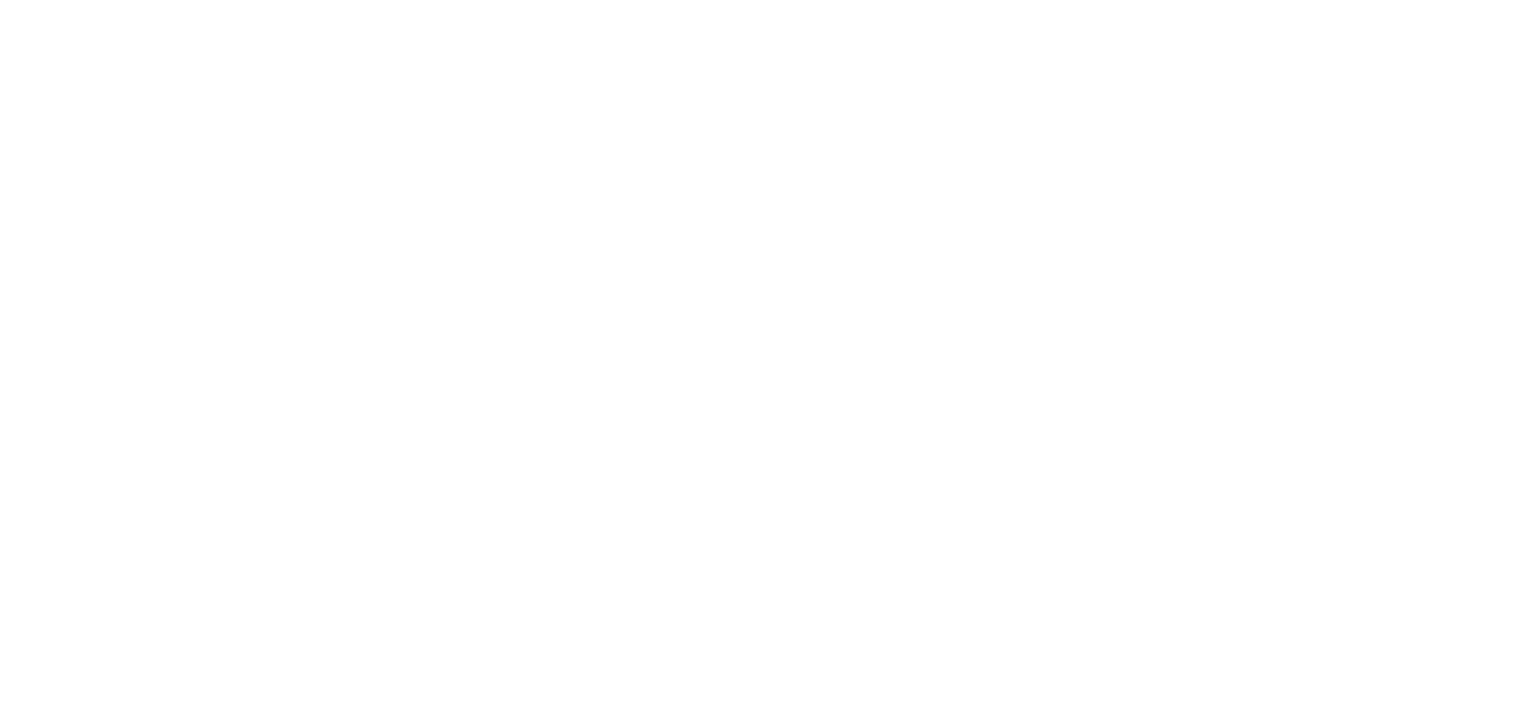 scroll, scrollTop: 0, scrollLeft: 0, axis: both 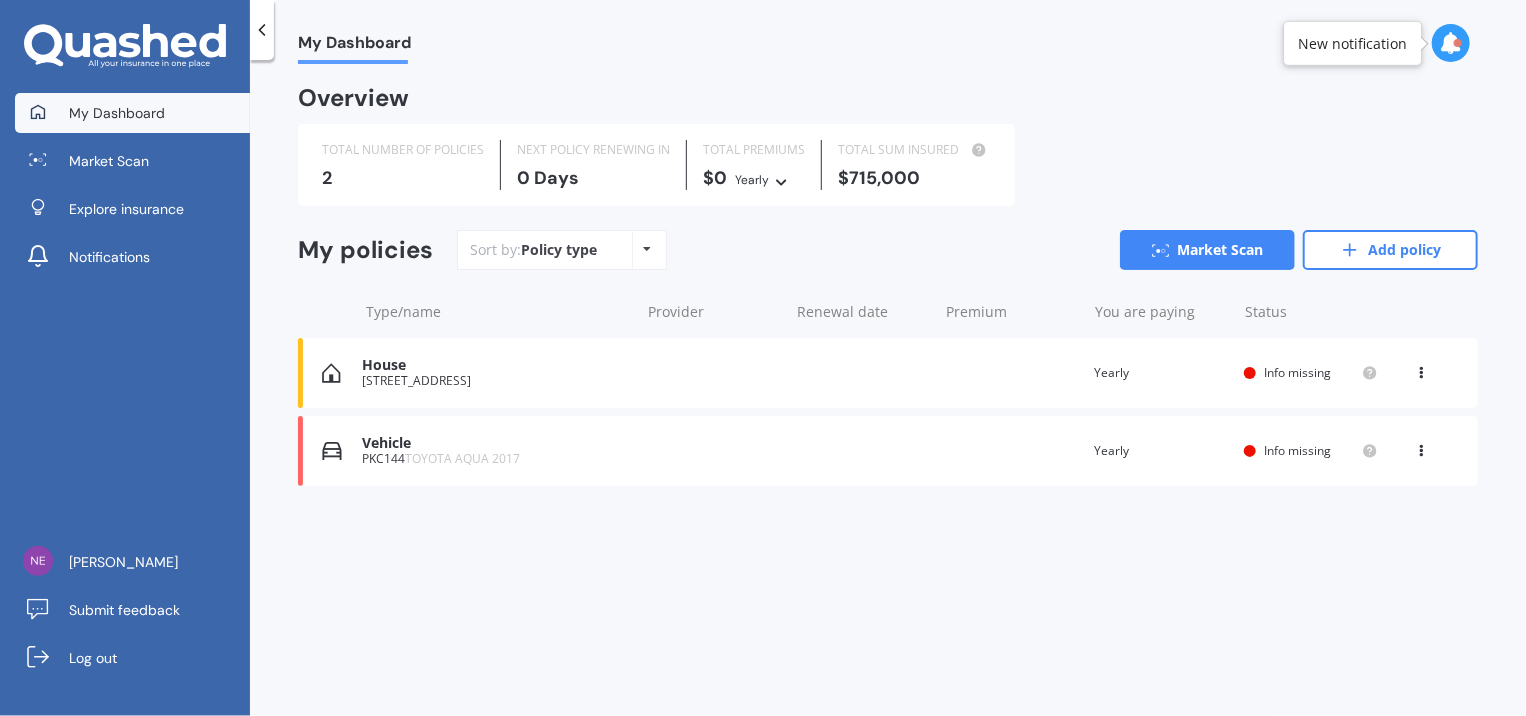 click on "Vehicle" at bounding box center [495, 443] 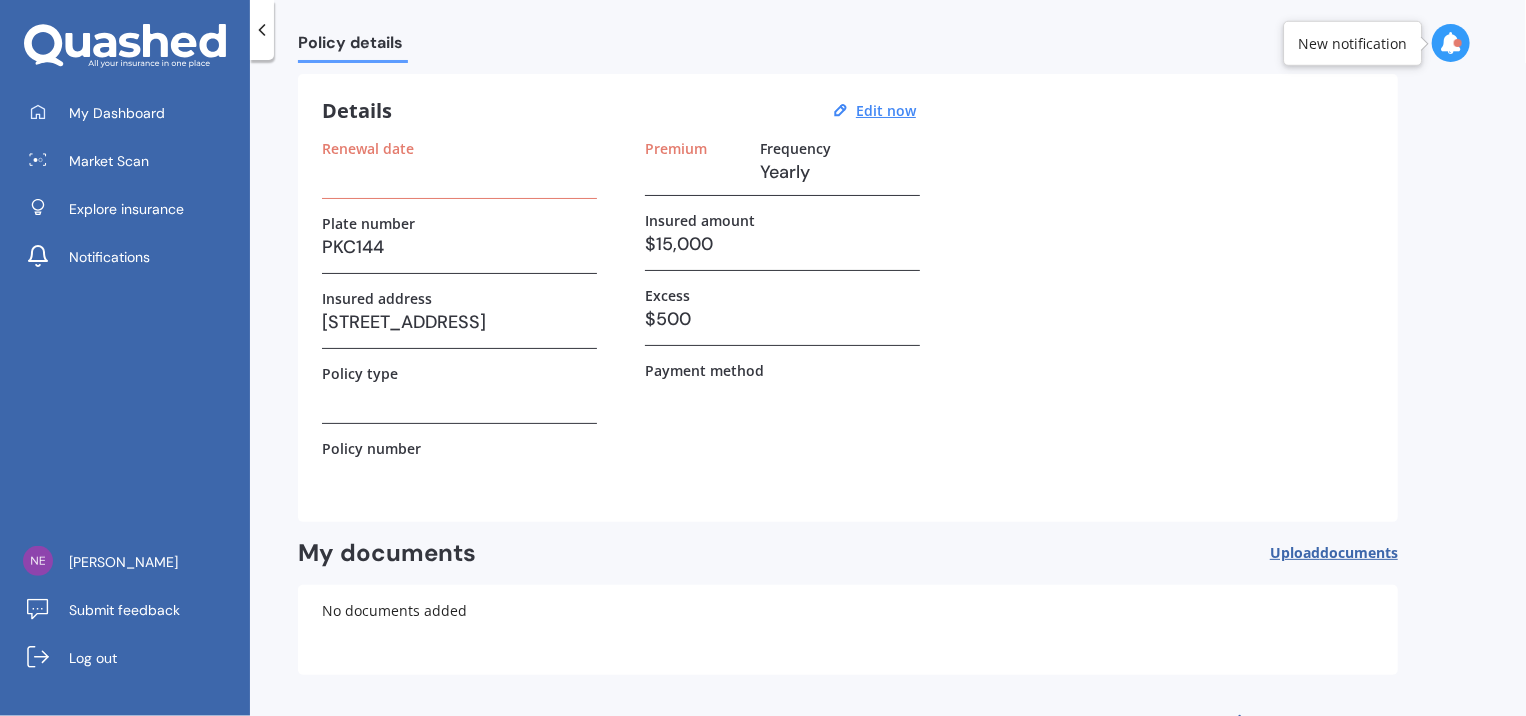 scroll, scrollTop: 0, scrollLeft: 0, axis: both 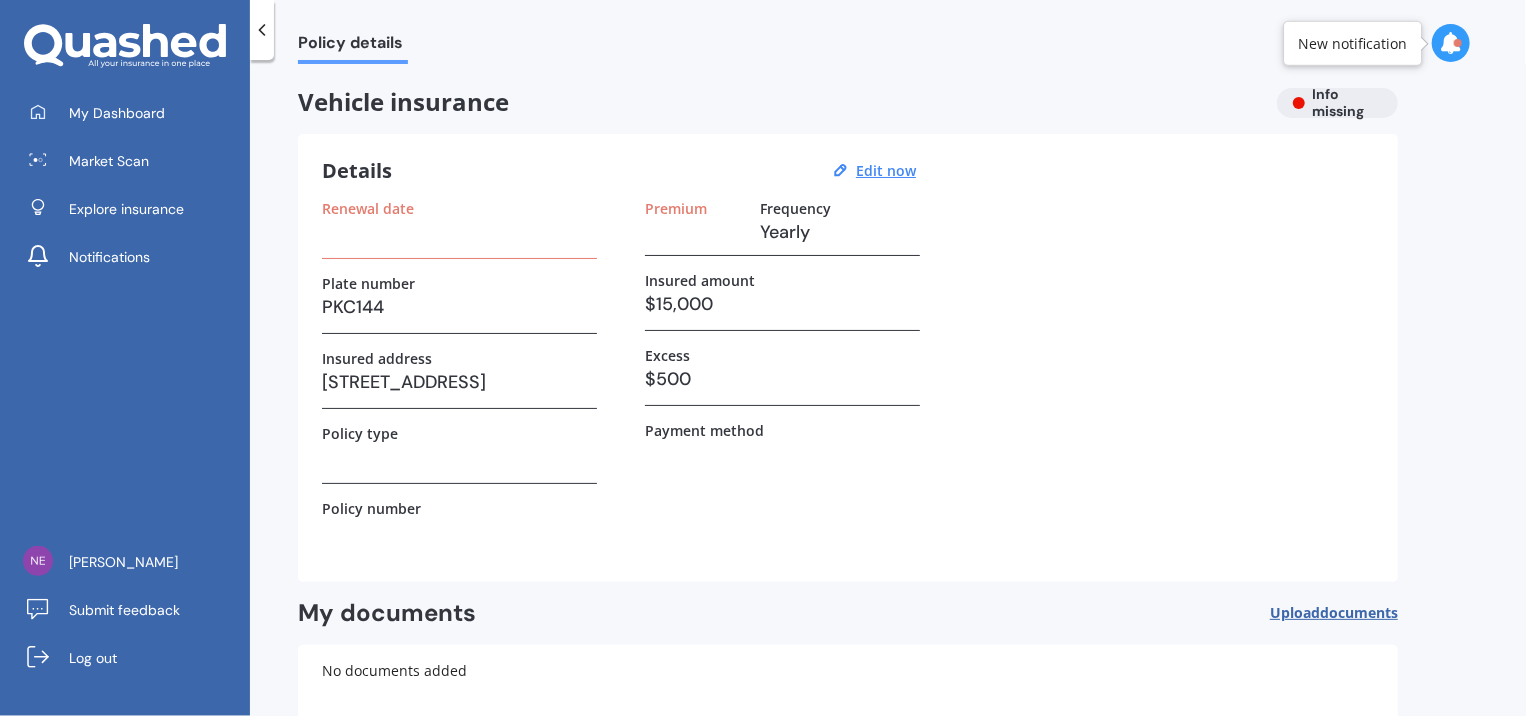 click on "Vehicle insurance" at bounding box center (779, 103) 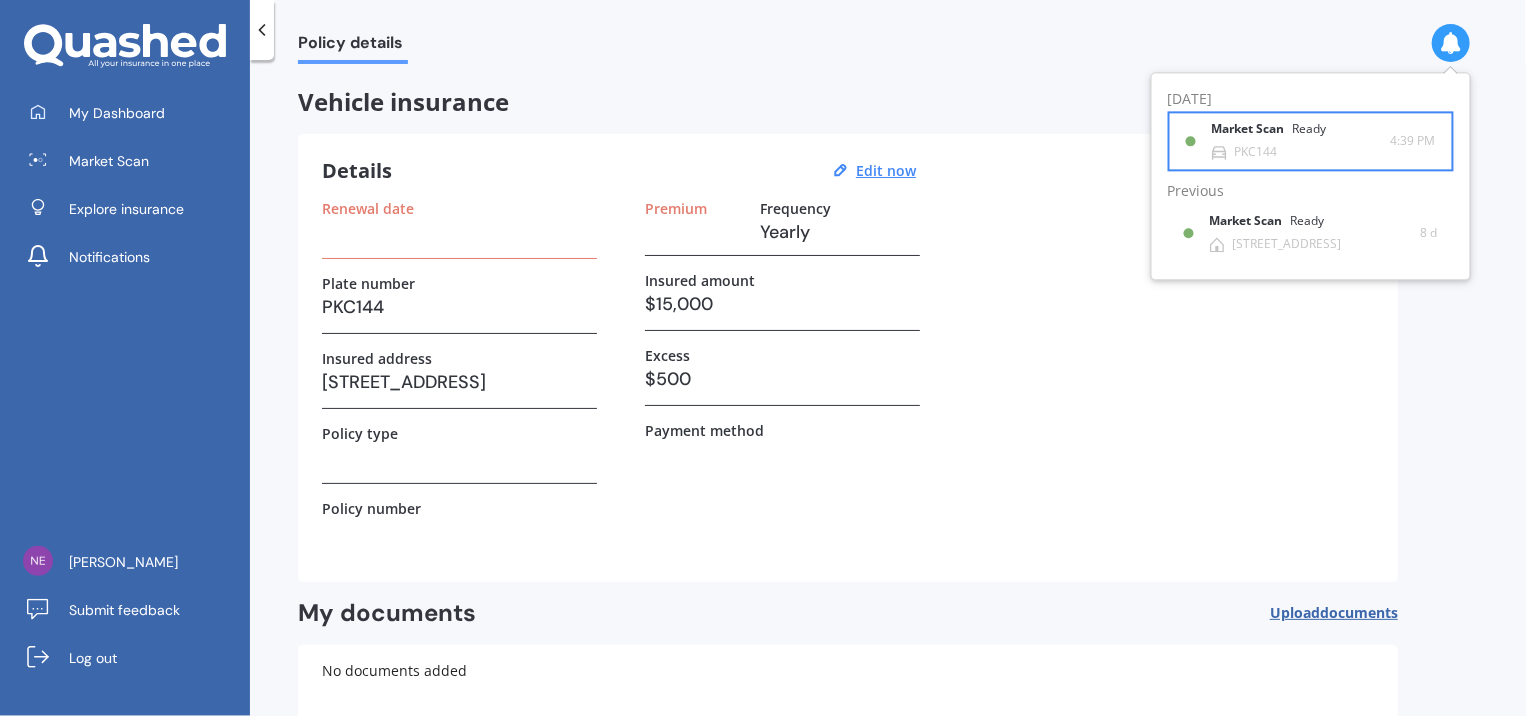 click on "Market Scan" at bounding box center [1252, 130] 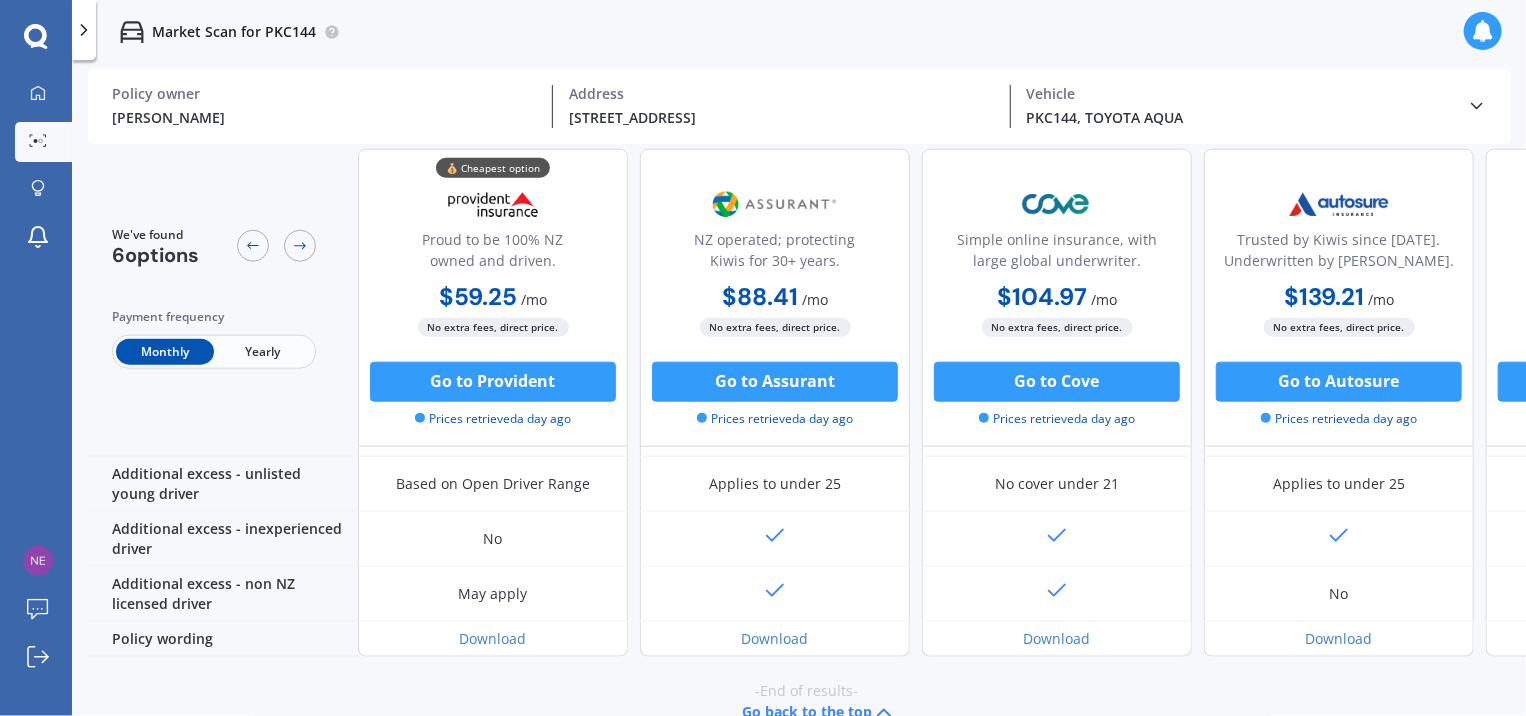 scroll, scrollTop: 1070, scrollLeft: 0, axis: vertical 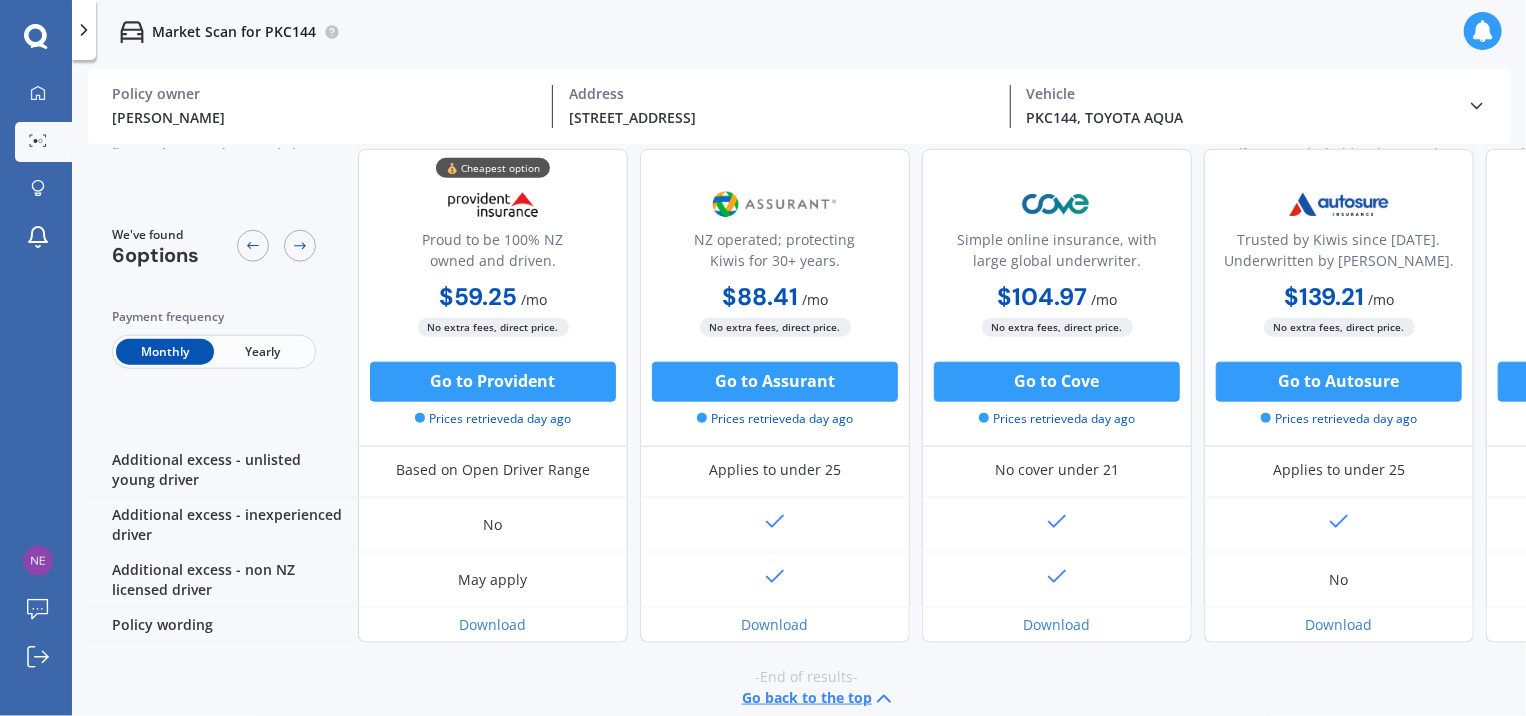 click on "Yearly" at bounding box center [263, 352] 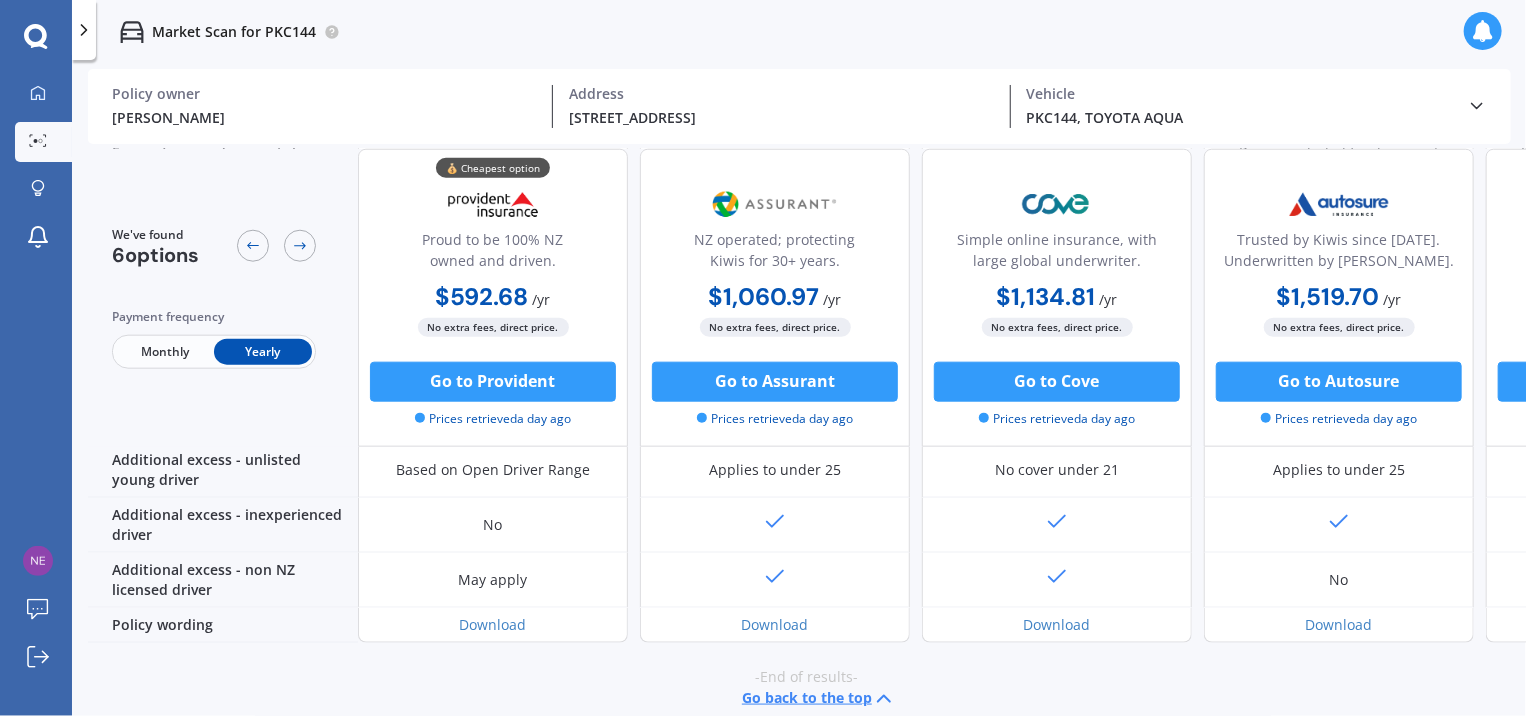 drag, startPoint x: 1509, startPoint y: 383, endPoint x: 1520, endPoint y: 311, distance: 72.835434 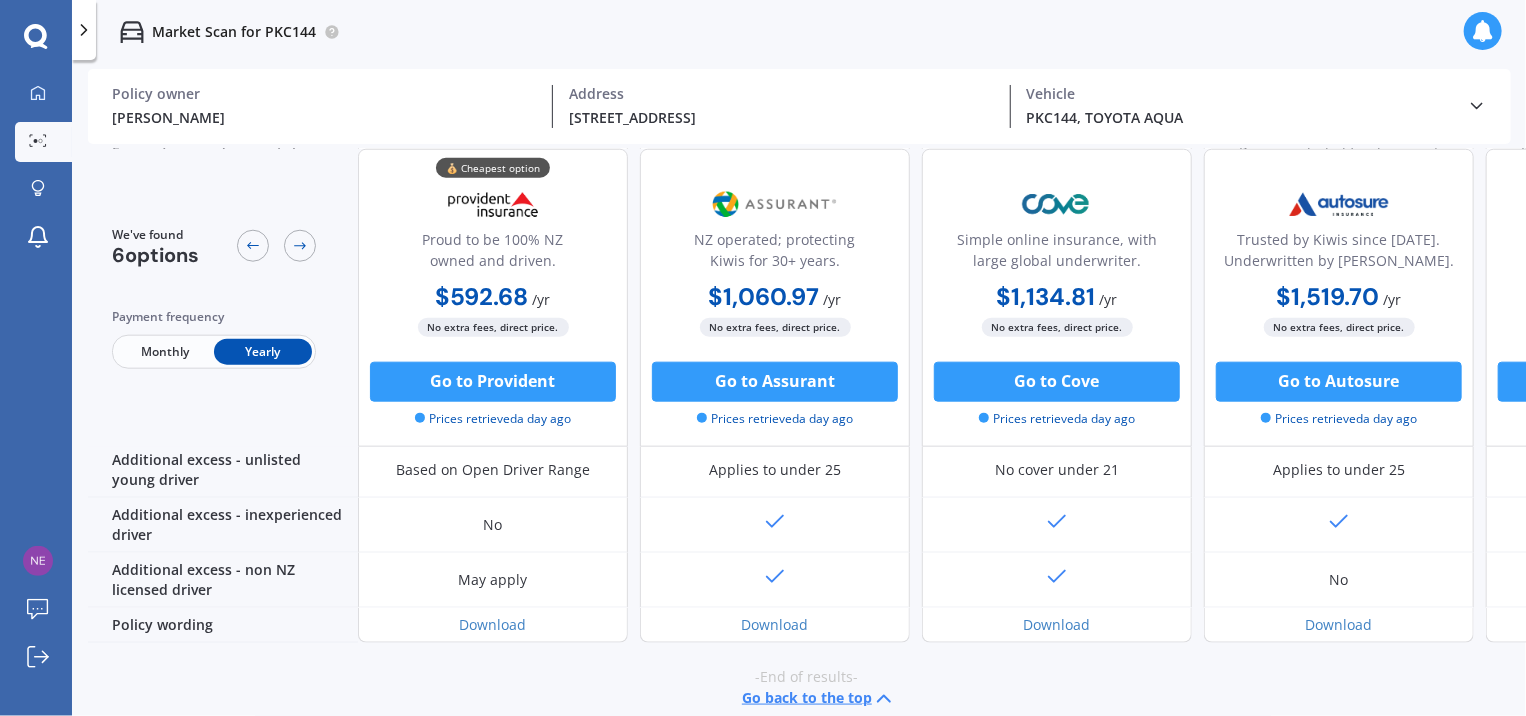 click on "We've found 6  options Payment frequency Monthly Yearly 💰 Cheapest option Proud to be 100% NZ owned and driven. $592.68   /  yr $592.68   /  yr $59.25   /  mo No extra fees, direct price. Go to Provident Prices retrieved  a day ago NZ operated; protecting Kiwis for 30+ years. $1,060.97   /  yr $1,060.97   /  yr $88.41   /  mo No extra fees, direct price. Go to Assurant Prices retrieved  a day ago Simple online insurance, with large global underwriter. $1,134.81   /  yr $1,134.81   /  yr $104.97   /  mo No extra fees, direct price. Go to Cove Prices retrieved  a day ago Trusted by [PERSON_NAME] since [DATE]. Underwritten by [PERSON_NAME]. $1,519.70   /  yr $1,519.70   /  yr $139.21   /  mo No extra fees, direct price. Go to Autosure Prices retrieved  a day ago Canstar outstanding value award-winner. $1,678.97   /  yr $1,678.97   /  yr $153.81   /  mo No extra fees, direct price. Go to AMP Prices retrieved  a day ago Award-winning home, contents and car insurance. $1,828.81   /  yr $1,828.81   /  yr $168.46   /  mo Go to AA No" at bounding box center [807, 435] 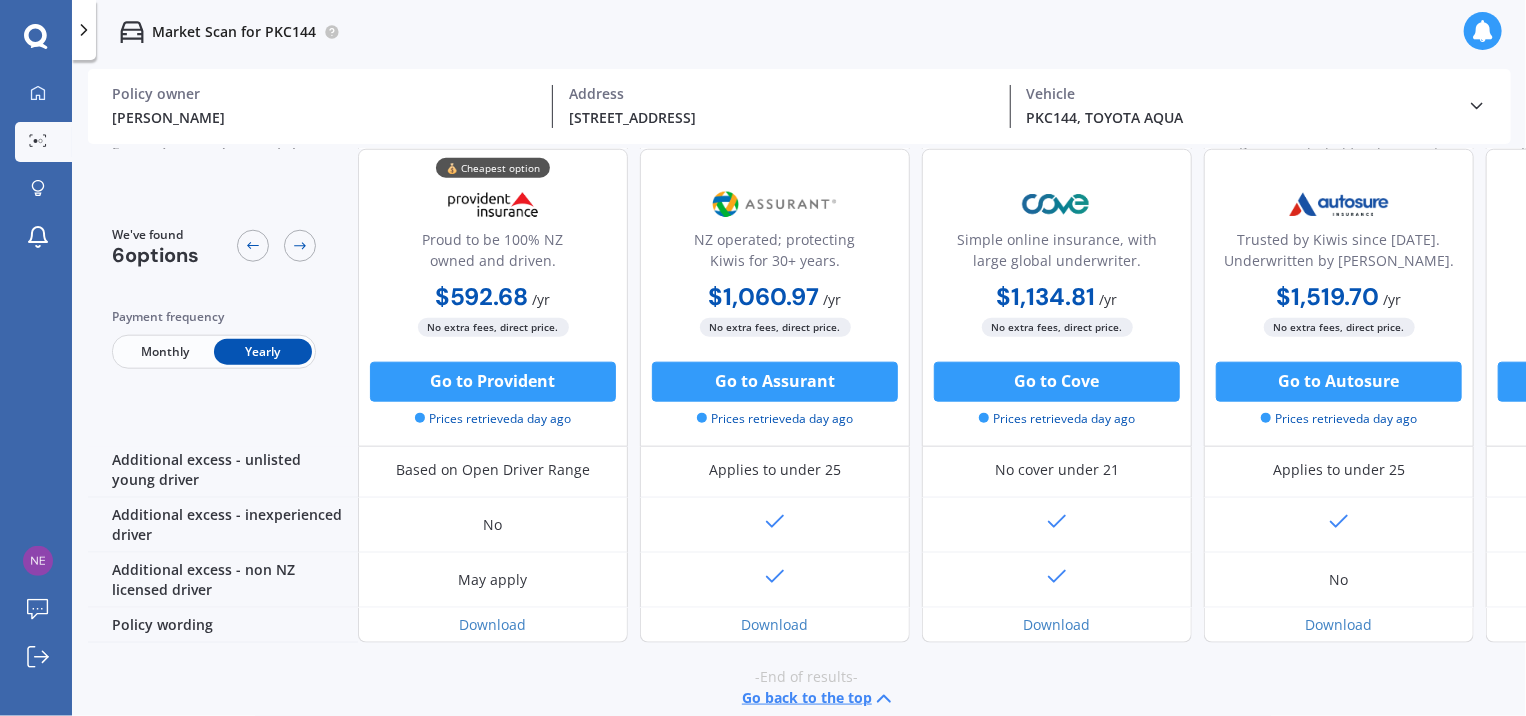 drag, startPoint x: 1512, startPoint y: 380, endPoint x: 1512, endPoint y: 430, distance: 50 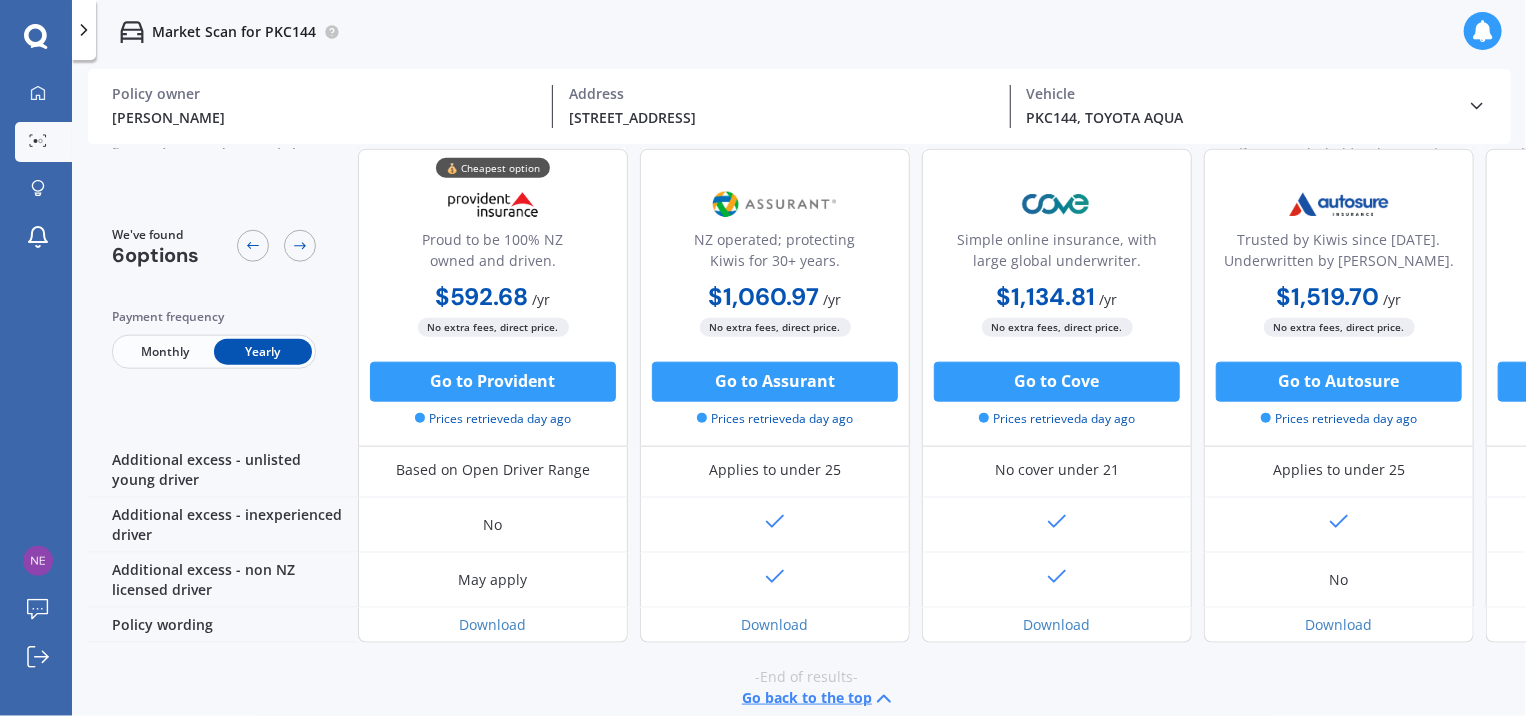 click on "Go to AMP Prices retrieved  a day ago" at bounding box center (1621, 395) 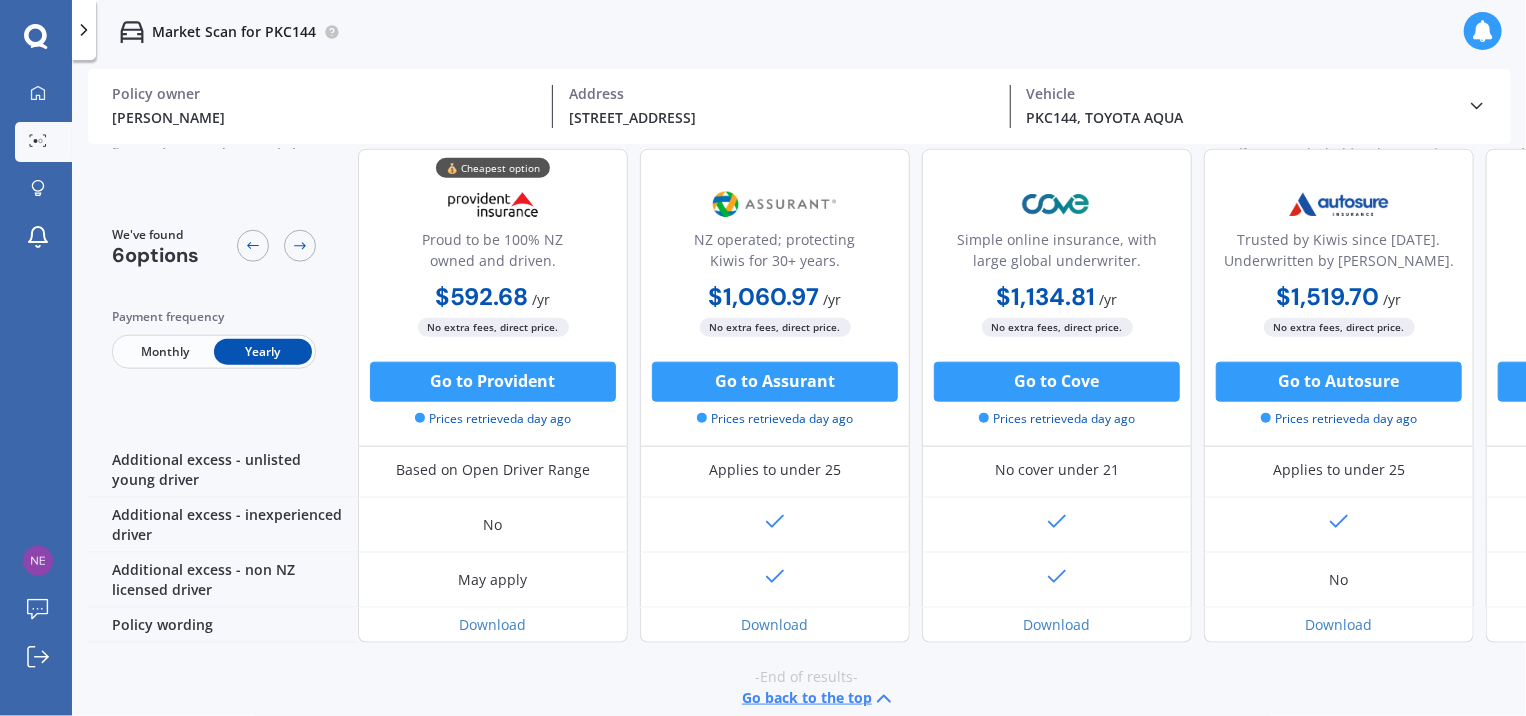 drag, startPoint x: 1508, startPoint y: 377, endPoint x: 1508, endPoint y: 271, distance: 106 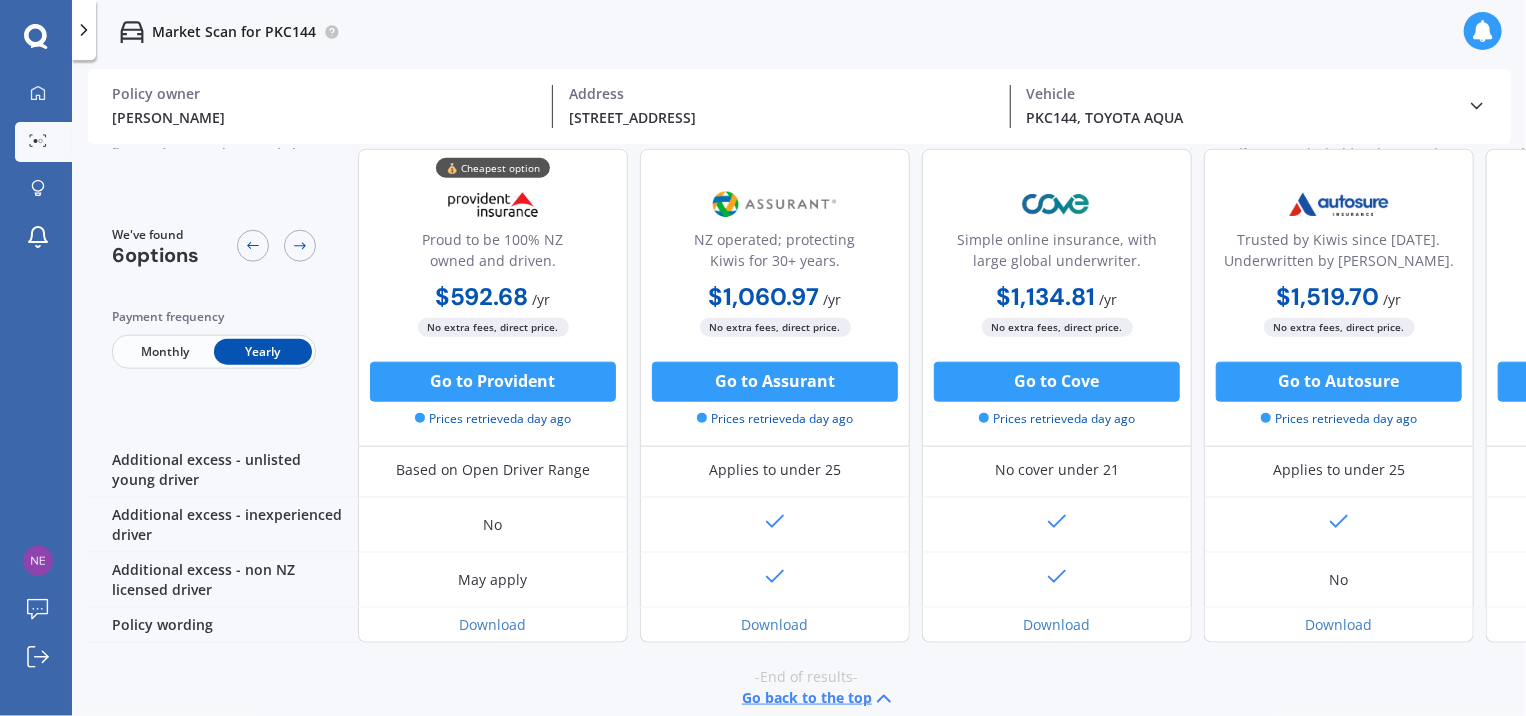 click on "Canstar outstanding value award-winner. $1,678.97   /  yr $1,678.97   /  yr $153.81   /  mo No extra fees, direct price. Go to AMP Prices retrieved  a day ago" at bounding box center (1621, 298) 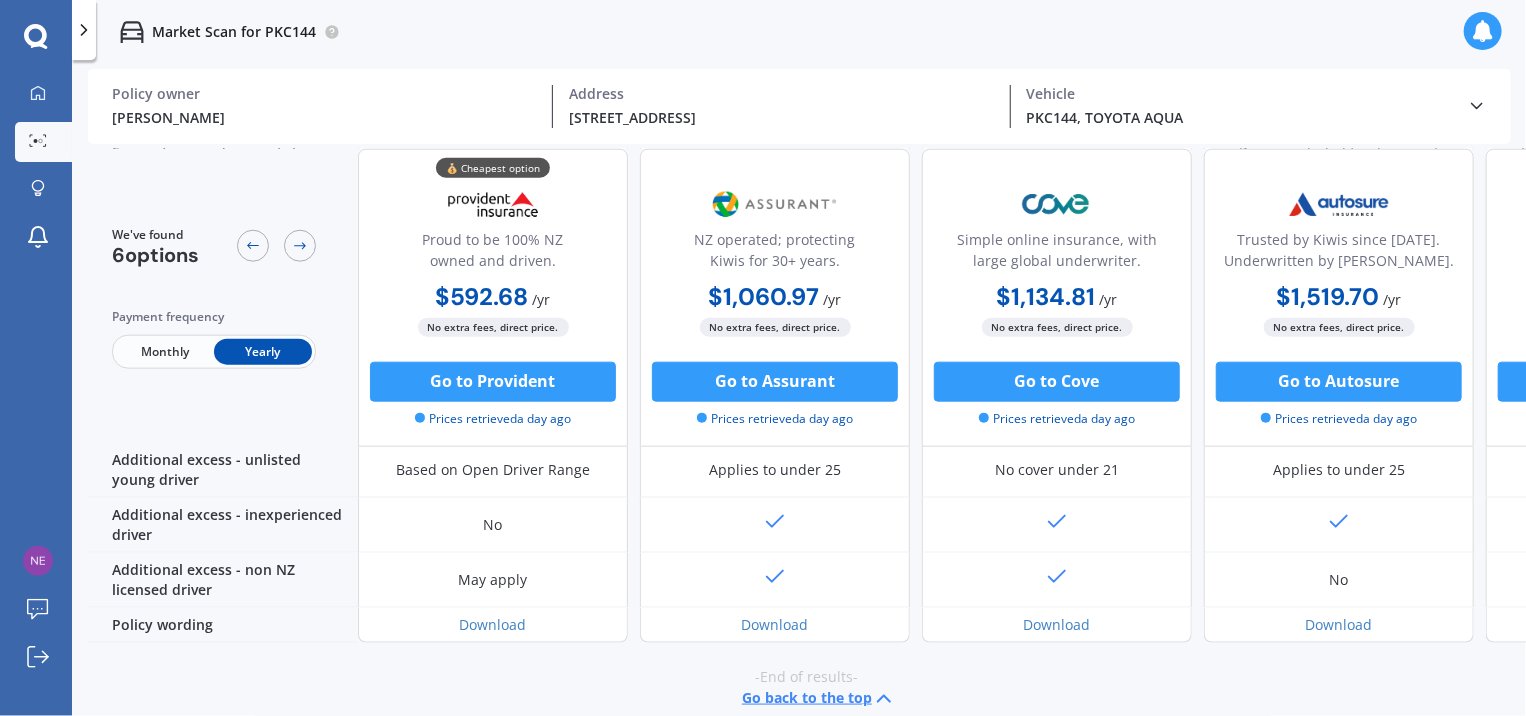 click on "Canstar outstanding value award-winner." at bounding box center (1621, 254) 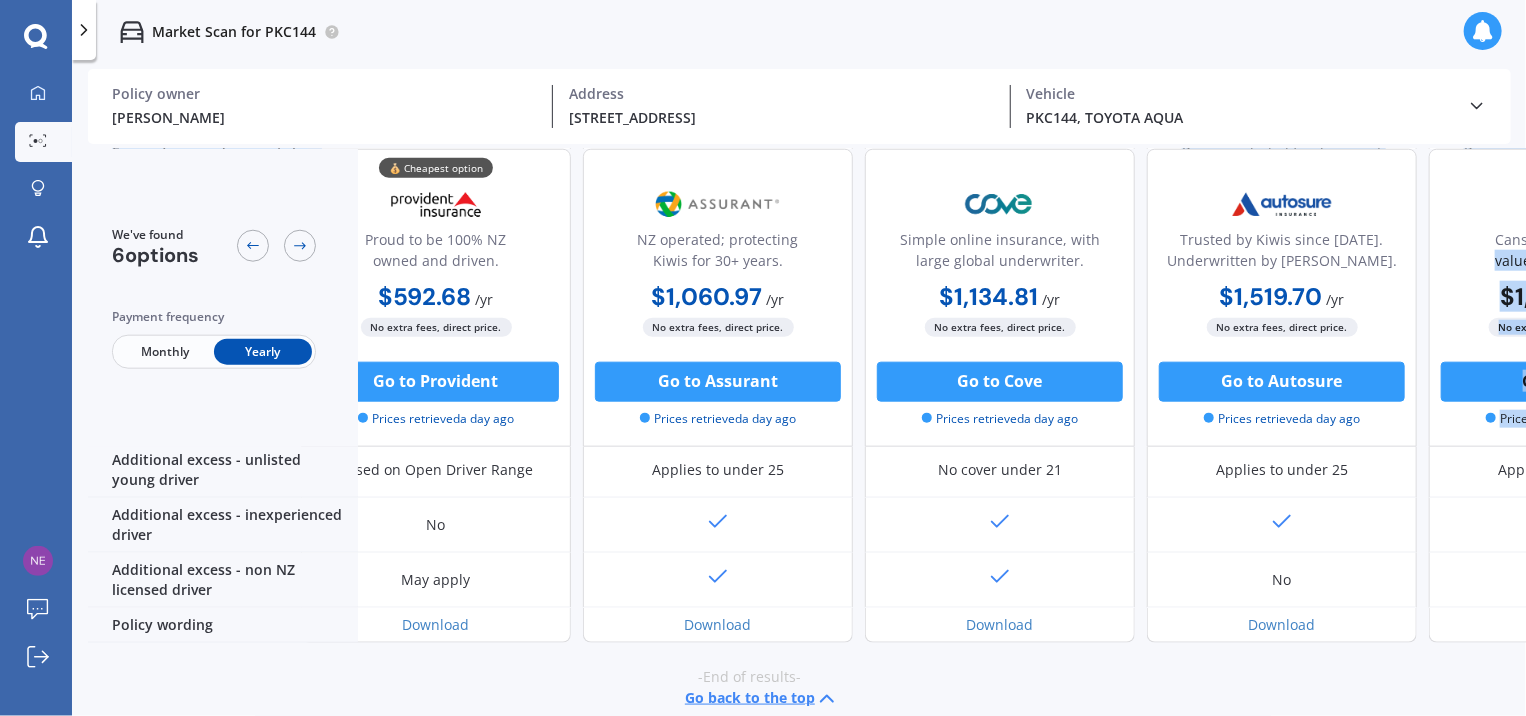 drag, startPoint x: 1508, startPoint y: 271, endPoint x: 1520, endPoint y: 167, distance: 104.69002 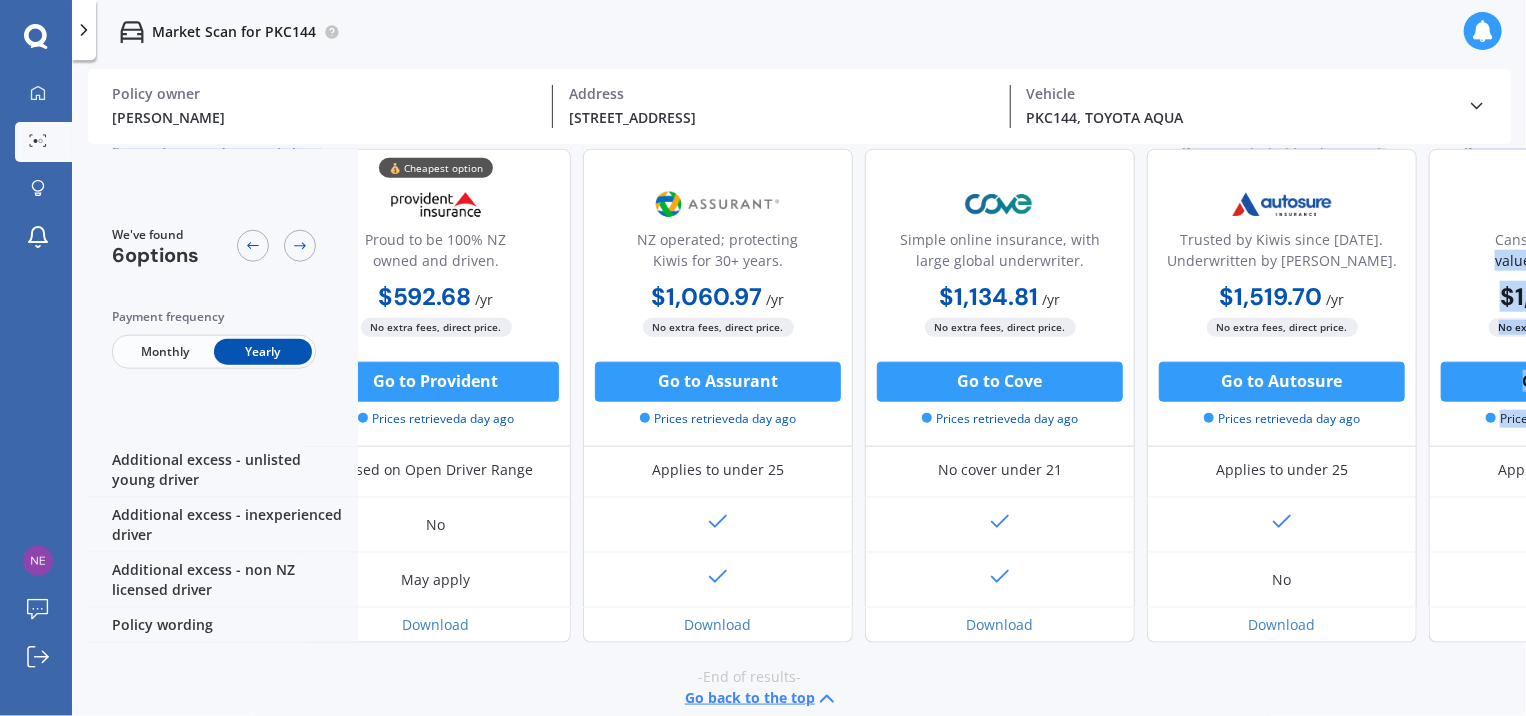 click on "We've found 6  options Payment frequency Monthly Yearly 💰 Cheapest option Proud to be 100% NZ owned and driven. $592.68   /  yr $592.68   /  yr $59.25   /  mo No extra fees, direct price. Go to Provident Prices retrieved  a day ago NZ operated; protecting Kiwis for 30+ years. $1,060.97   /  yr $1,060.97   /  yr $88.41   /  mo No extra fees, direct price. Go to Assurant Prices retrieved  a day ago Simple online insurance, with large global underwriter. $1,134.81   /  yr $1,134.81   /  yr $104.97   /  mo No extra fees, direct price. Go to Cove Prices retrieved  a day ago Trusted by [PERSON_NAME] since [DATE]. Underwritten by [PERSON_NAME]. $1,519.70   /  yr $1,519.70   /  yr $139.21   /  mo No extra fees, direct price. Go to Autosure Prices retrieved  a day ago Canstar outstanding value award-winner. $1,678.97   /  yr $1,678.97   /  yr $153.81   /  mo No extra fees, direct price. Go to AMP Prices retrieved  a day ago Award-winning home, contents and car insurance. $1,828.81   /  yr $1,828.81   /  yr $168.46   /  mo Go to AA No" at bounding box center (807, 435) 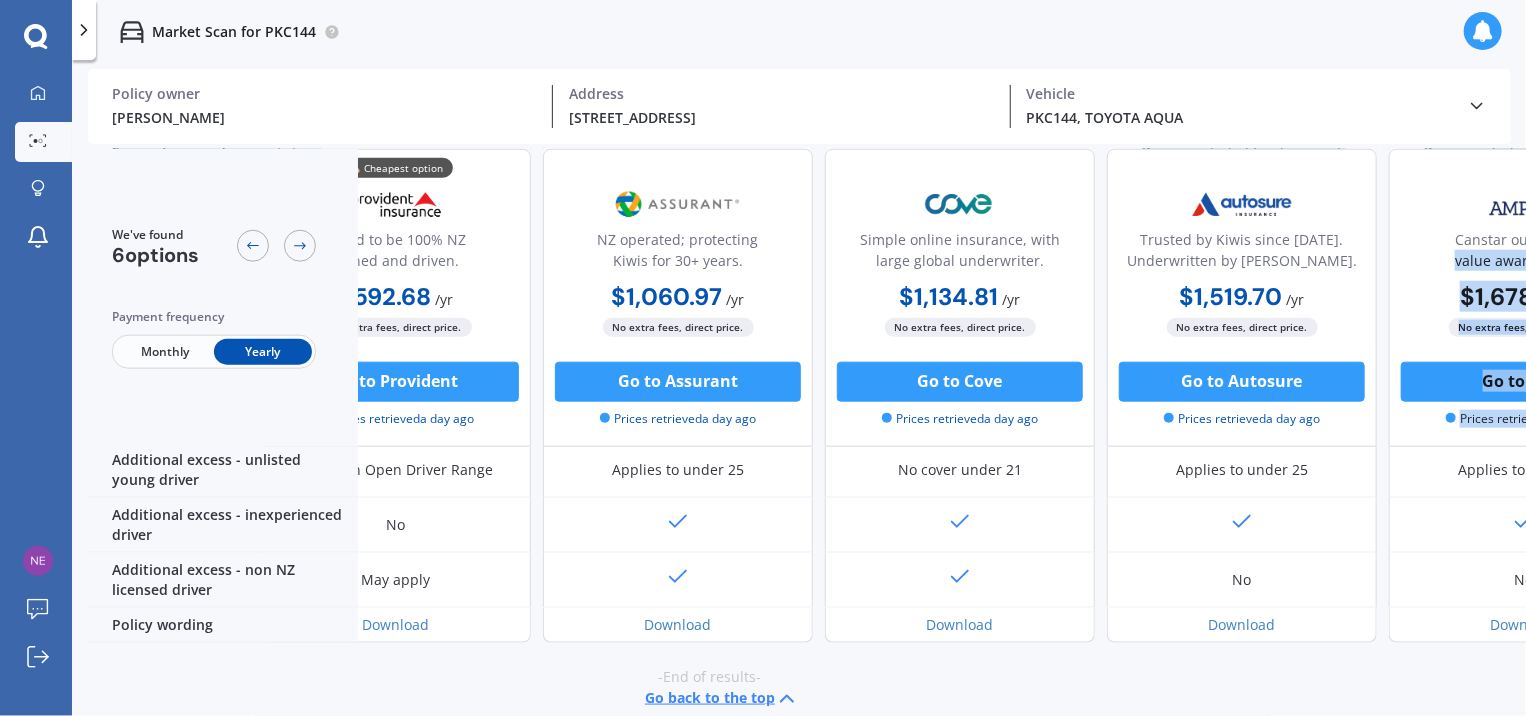 scroll, scrollTop: 581, scrollLeft: 97, axis: both 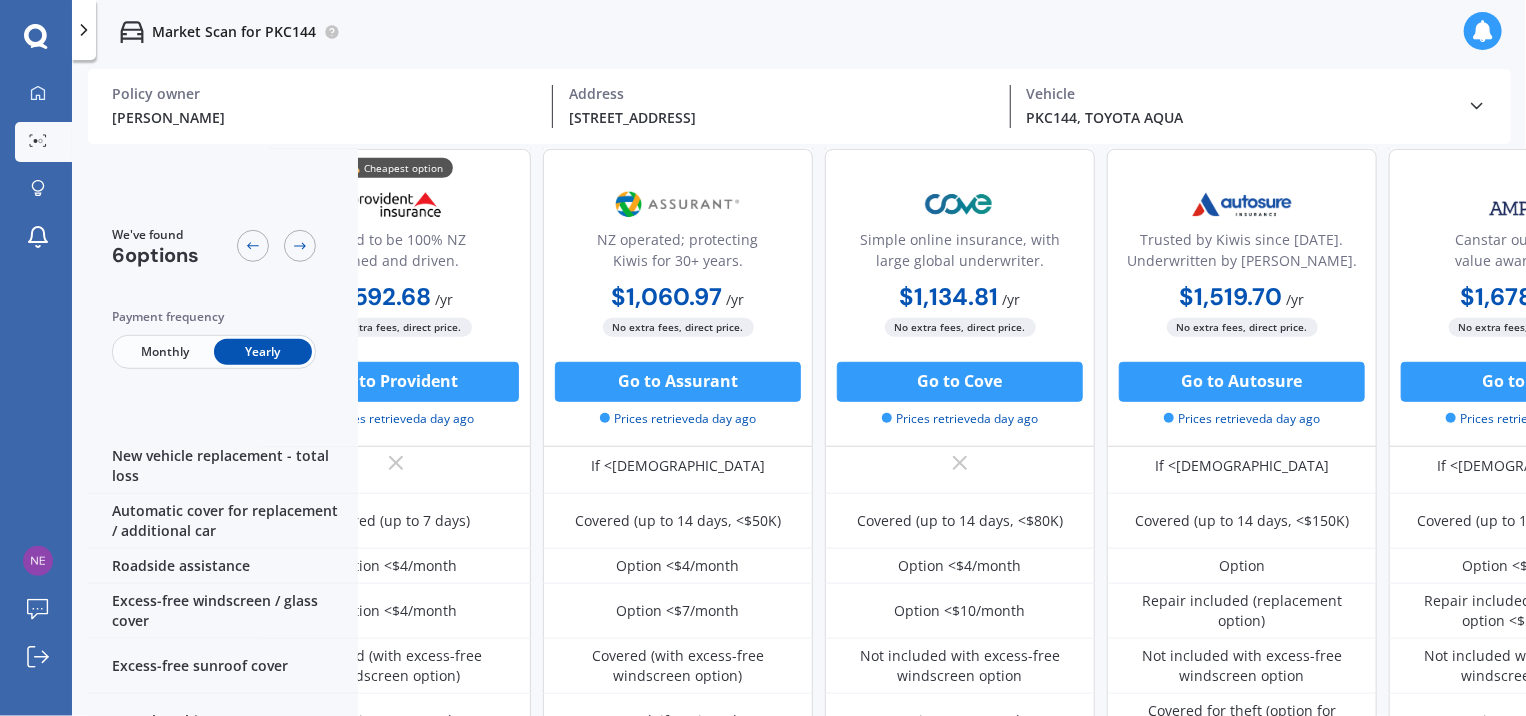 click on "PKC144, TOYOTA AQUA" at bounding box center (1239, 117) 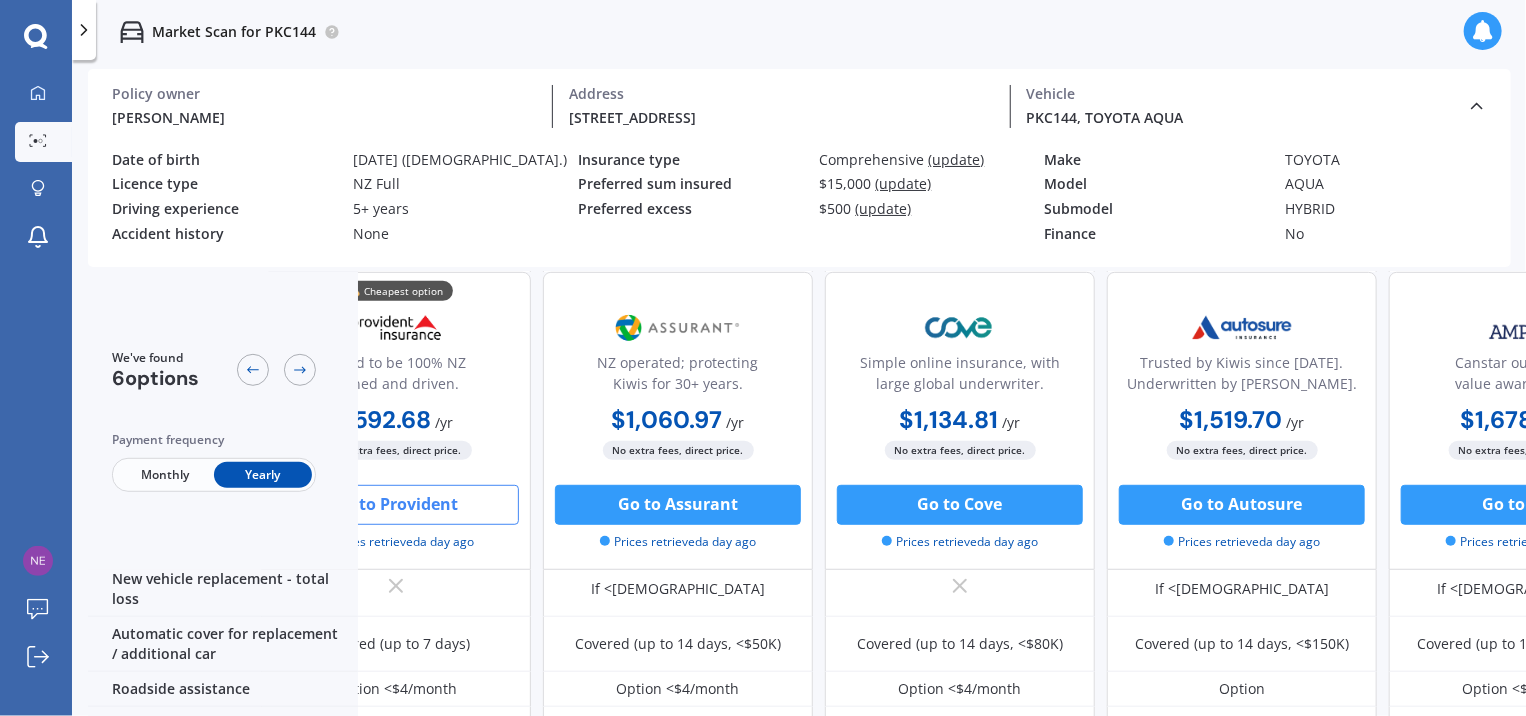 click on "Go to Provident" at bounding box center (396, 505) 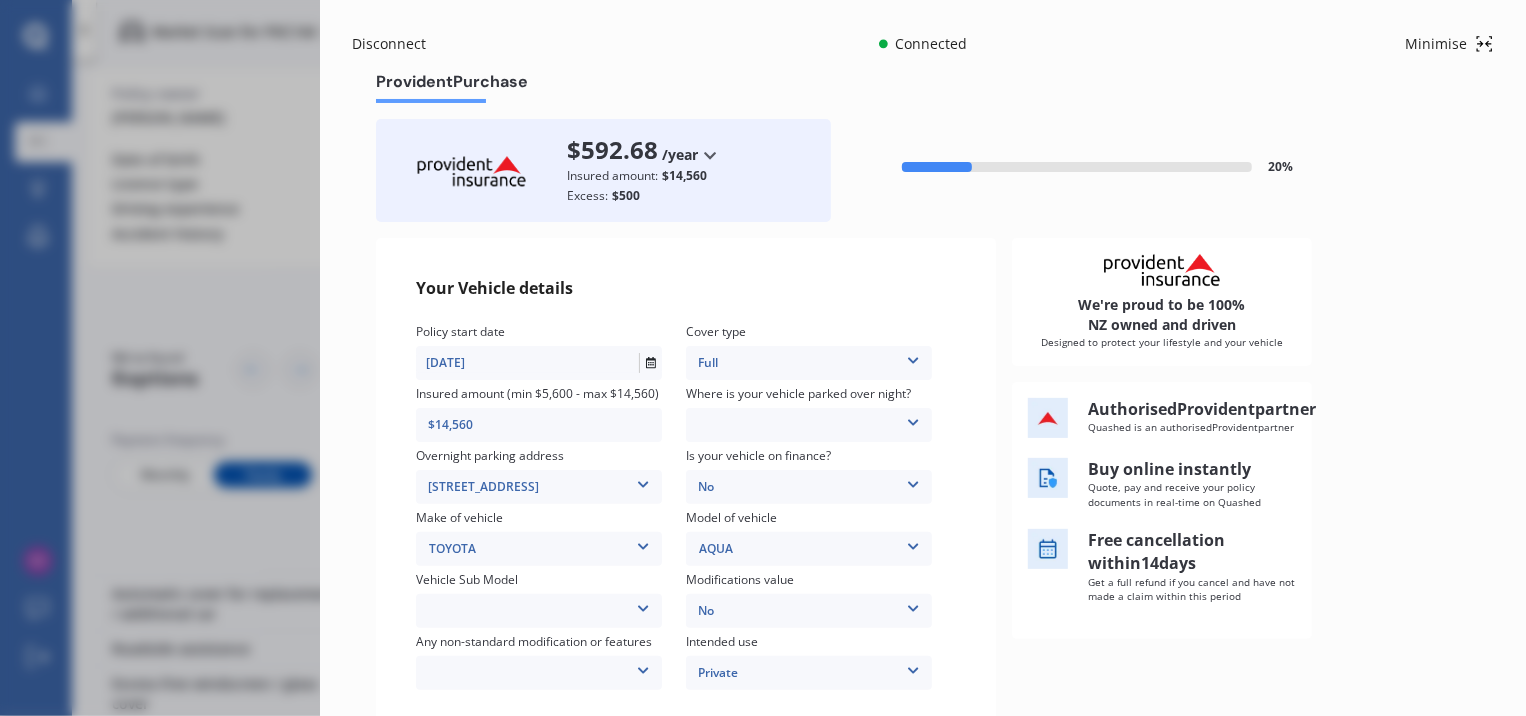 scroll, scrollTop: 701, scrollLeft: 97, axis: both 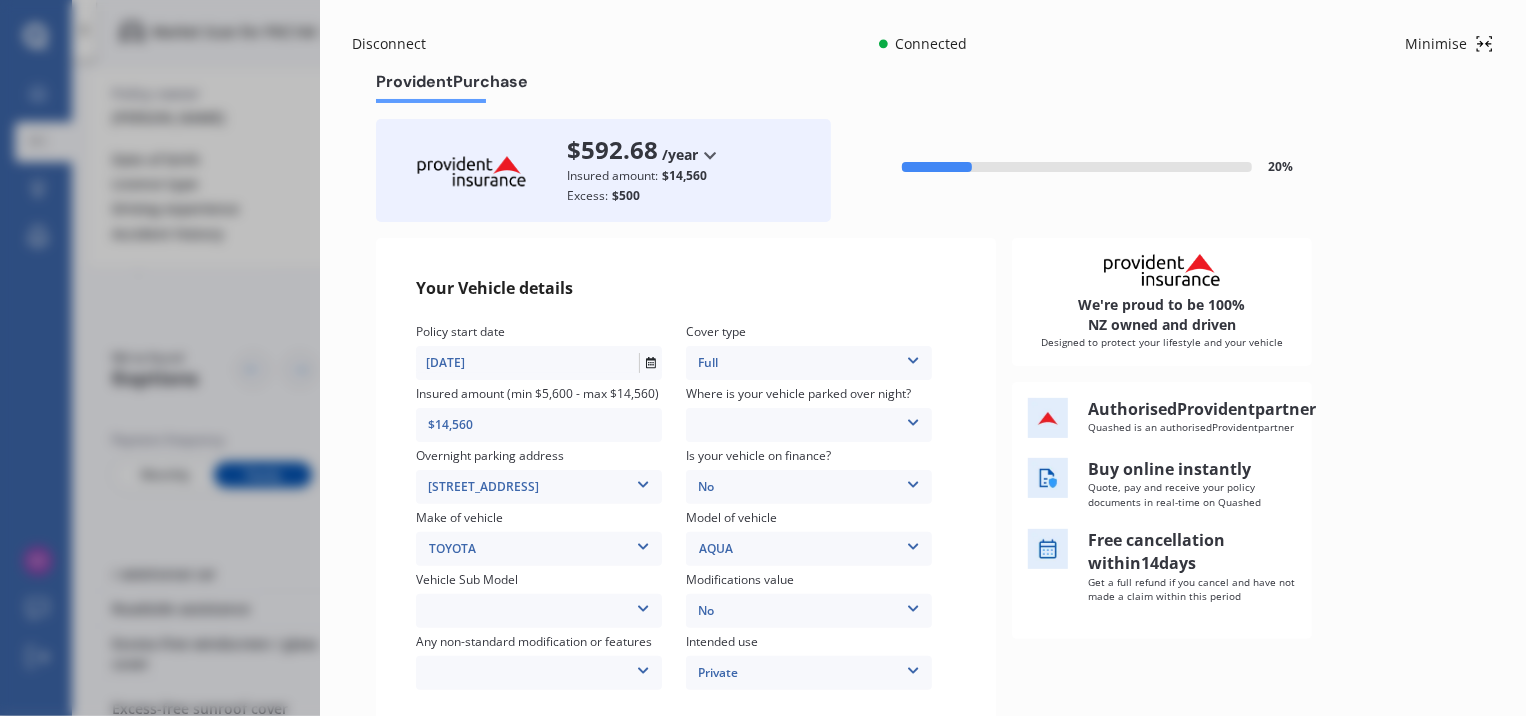 click on "We're proud to be 100% NZ owned and driven Designed to protect your lifestyle and your vehicle Authorised  Provident  partner Quashed is an authorised  Provident  partner Buy online instantly Quote, pay and receive your policy documents in real-time on Quashed Free cancellation [DATE] Get a full refund if you cancel and have not made a claim within this period" at bounding box center [1241, 486] 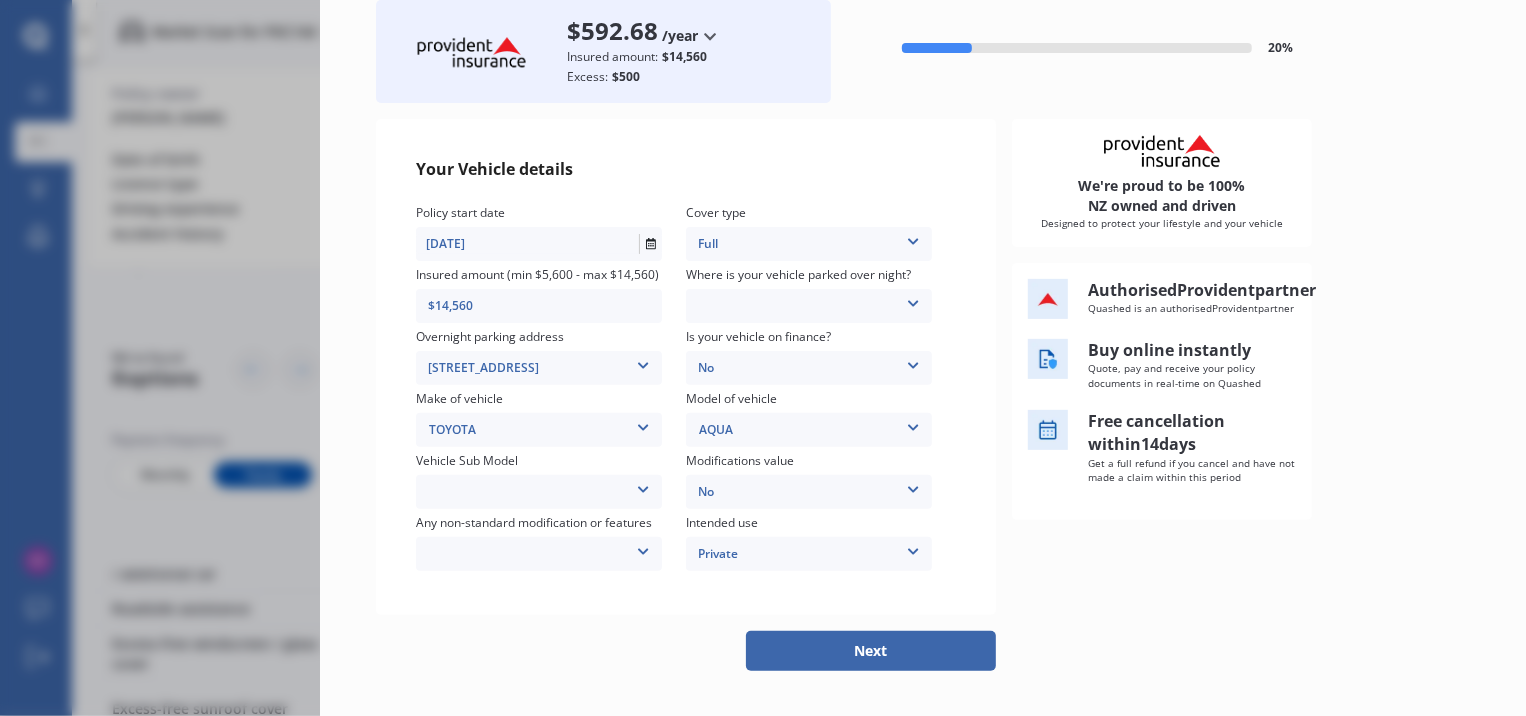 scroll, scrollTop: 117, scrollLeft: 0, axis: vertical 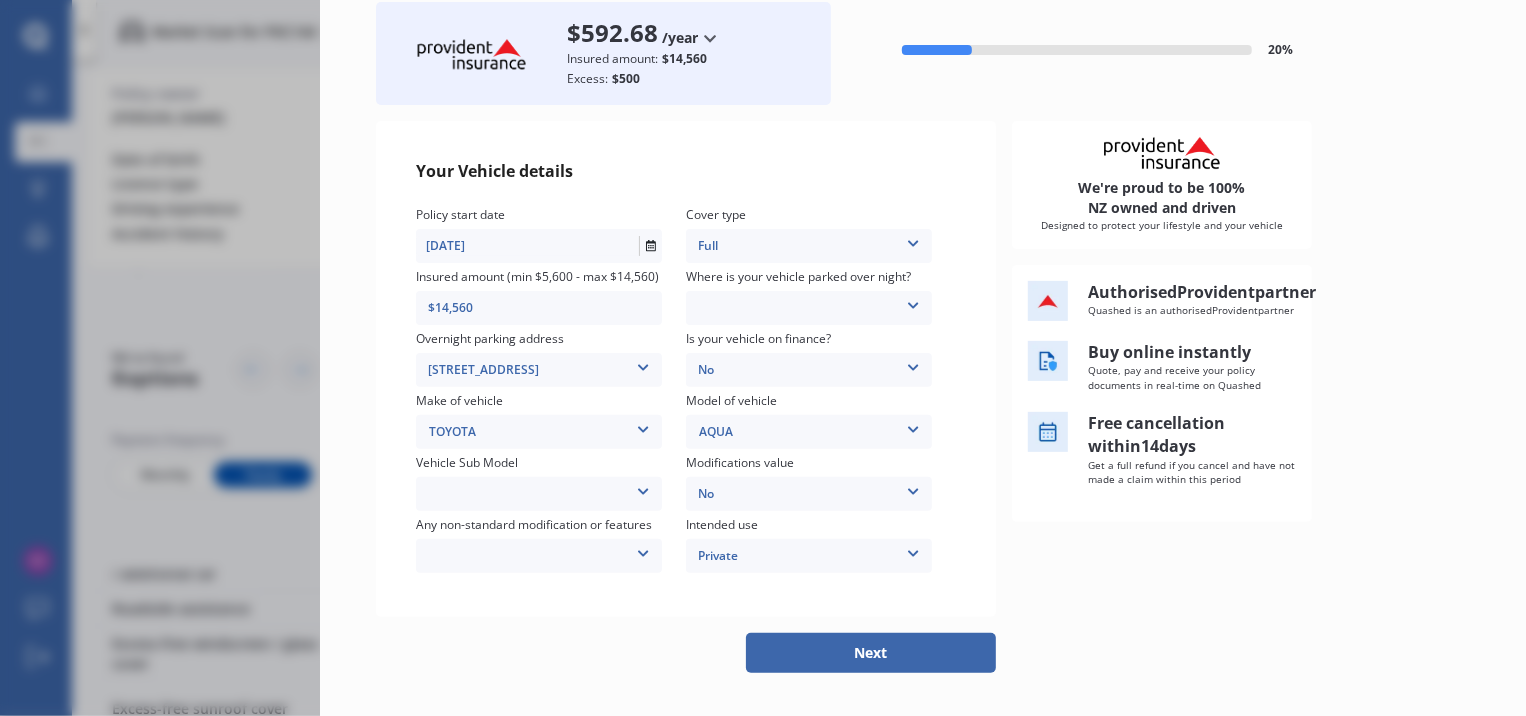 click at bounding box center (643, 488) 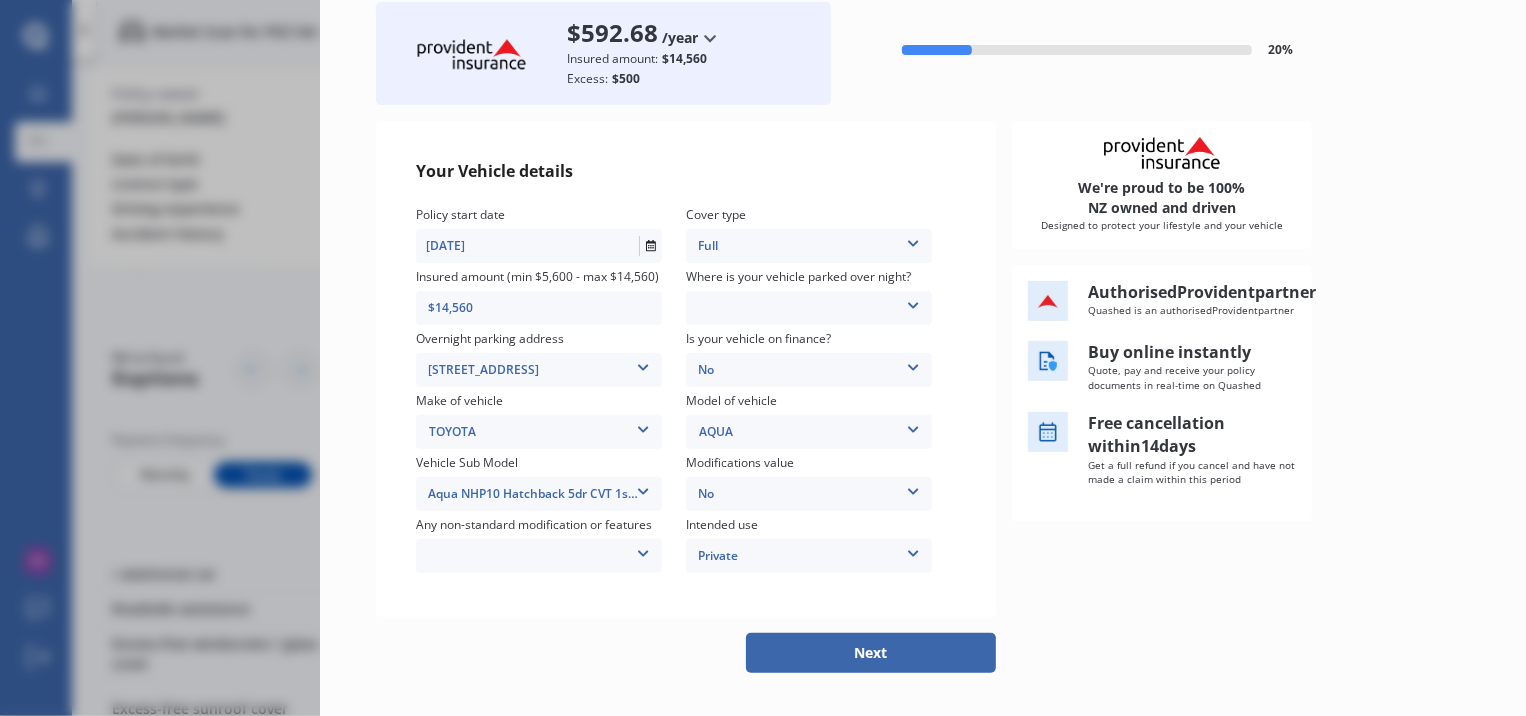 click on "Your Vehicle details Policy start date [DATE] Cover type Full Full Insured amount (min $5,600 - max $14,560) $14,560 Where is your vehicle parked over night? Garage (fully enclosed) Off Street Parking Other Overnight parking address [STREET_ADDRESS][GEOGRAPHIC_DATA][STREET_ADDRESS] Is your vehicle on finance? No No Yes Make of vehicle TOYOTA TOYOTA Model of vehicle AQUA AQUA Vehicle Sub Model Aqua NHP10 Hatchback 5dr CVT 1sp 1.5i/45kW Hybrid [IMP] Aqua NHP10 Hatchback 5dr CVT 1sp 1.5i/45kW Hybrid [IMP] Modifications value No No Up to $4000 Up to $6000 Greater than $6000 Any non-standard modification or features None [MEDICAL_DATA] System(NOS) Roll Cage Full Racing Harness Intended use Private Private Private & Business" at bounding box center (686, 369) 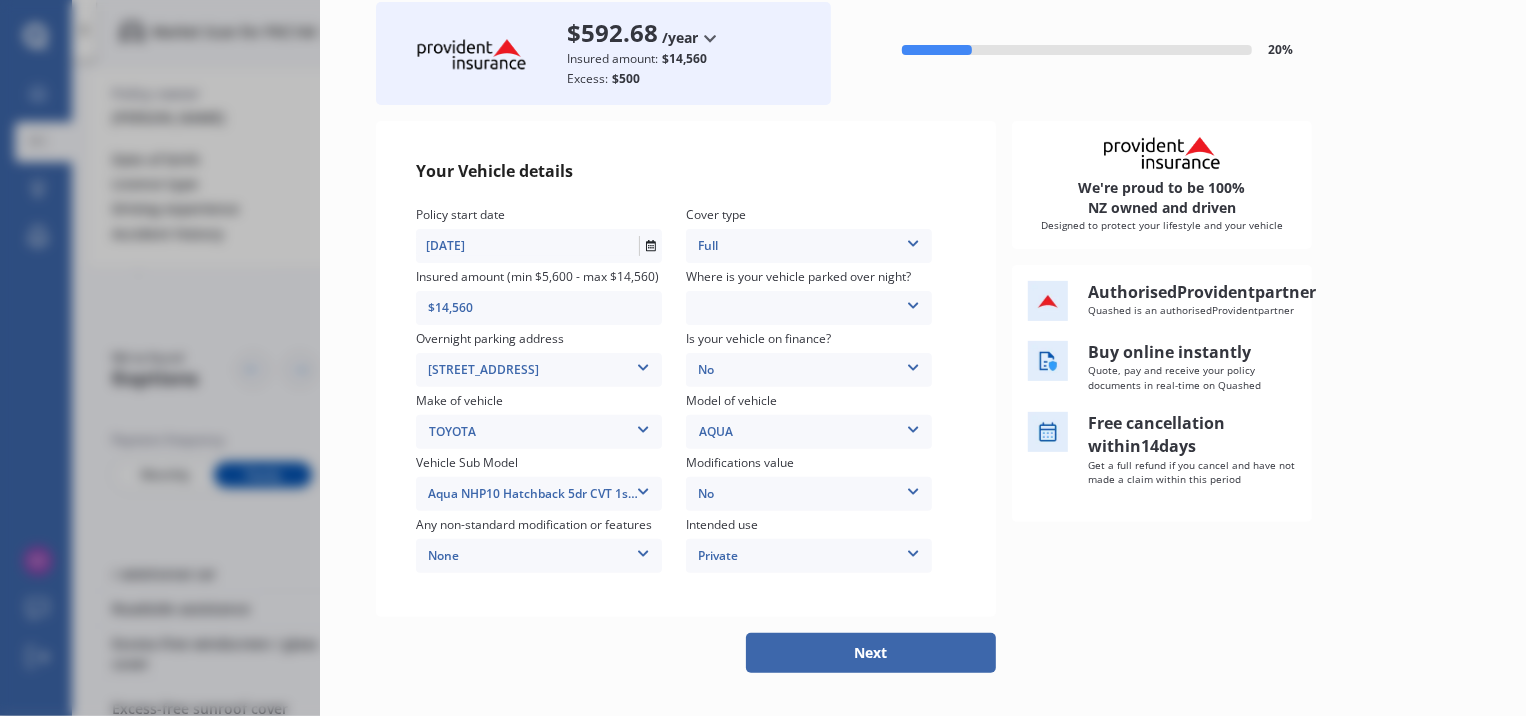 click at bounding box center [913, 302] 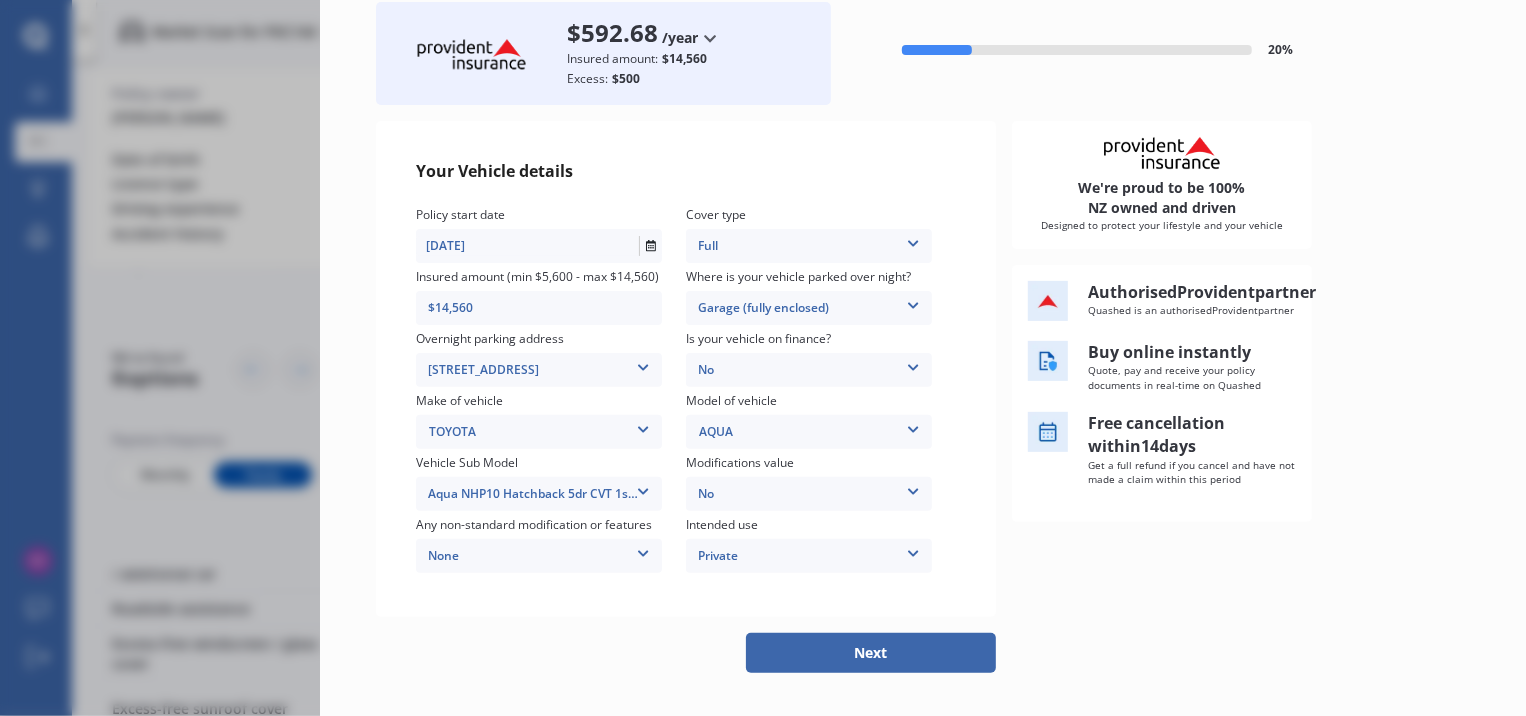 click on "Your Vehicle details Policy start date [DATE] Cover type Full Full Insured amount (min $5,600 - max $14,560) $14,560 Where is your vehicle parked over night? Garage (fully enclosed) Garage (fully enclosed) Off Street Parking Other Overnight parking address [STREET_ADDRESS][GEOGRAPHIC_DATA][STREET_ADDRESS] Is your vehicle on finance? No No Yes Make of vehicle TOYOTA TOYOTA Model of vehicle AQUA AQUA Vehicle Sub Model Aqua NHP10 Hatchback 5dr CVT 1sp 1.5i/45kW Hybrid [IMP] Aqua NHP10 Hatchback 5dr CVT 1sp 1.5i/45kW Hybrid [IMP] Modifications value No No Up to $4000 Up to $6000 Greater than $6000 Any non-standard modification or features None None [MEDICAL_DATA] System(NOS) Roll Cage Full Racing Harness Intended use Private Private Private & Business" at bounding box center (686, 369) 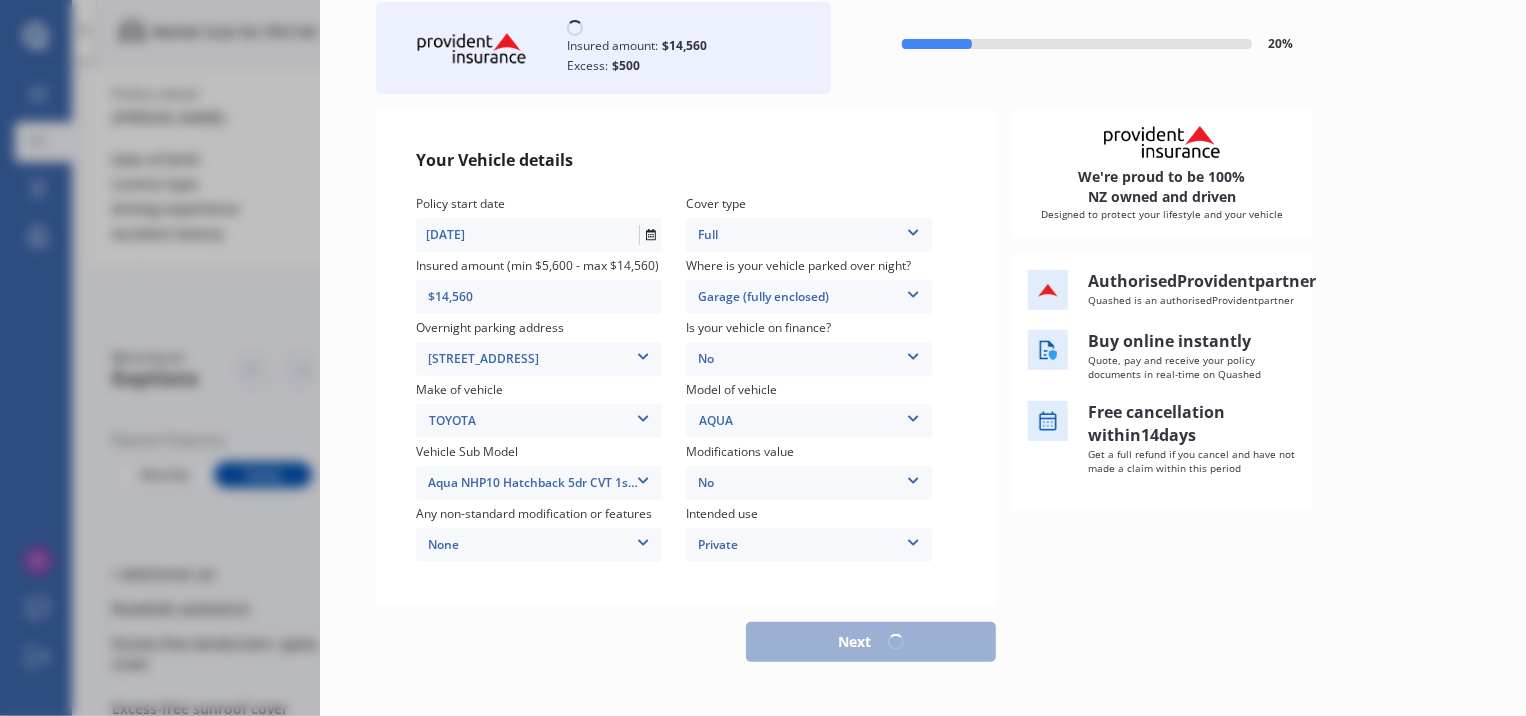 select on "27" 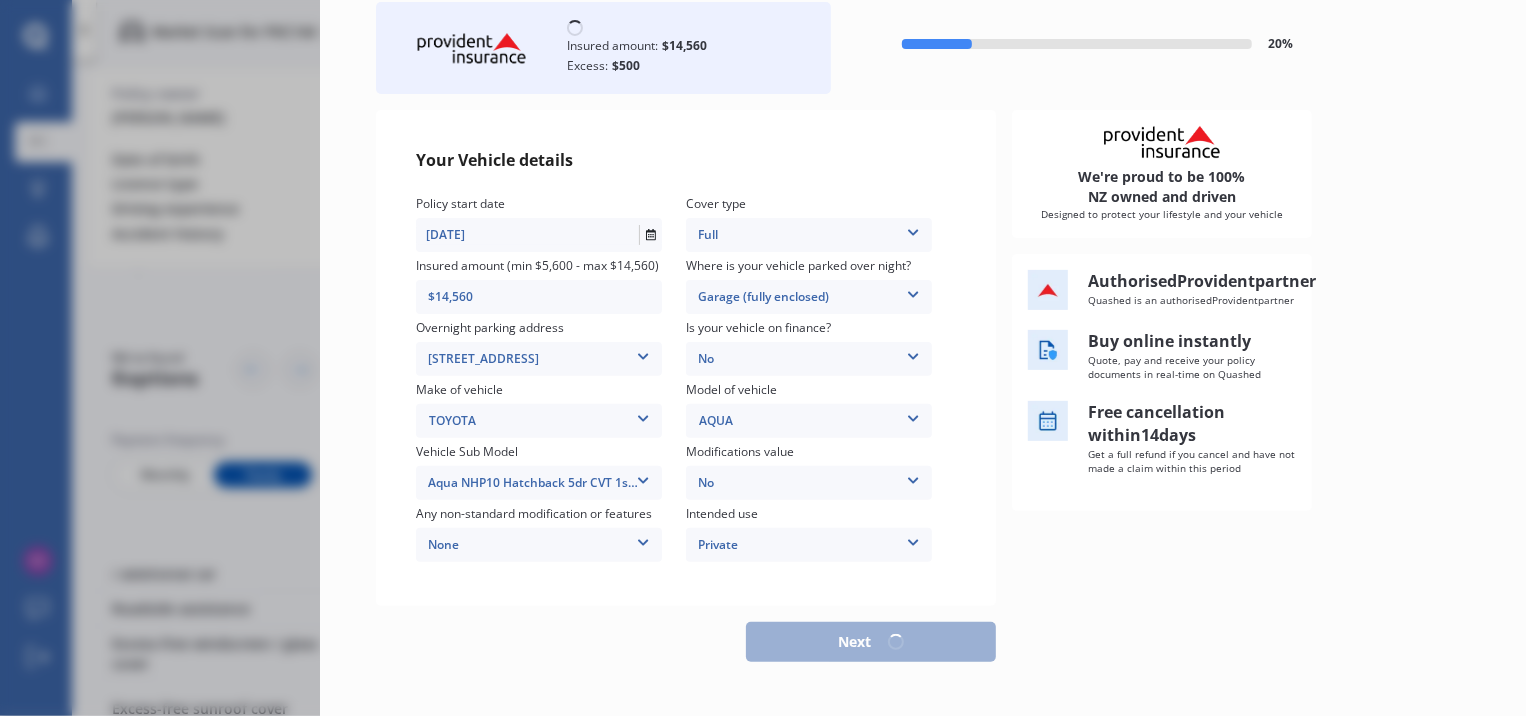 select on "1936" 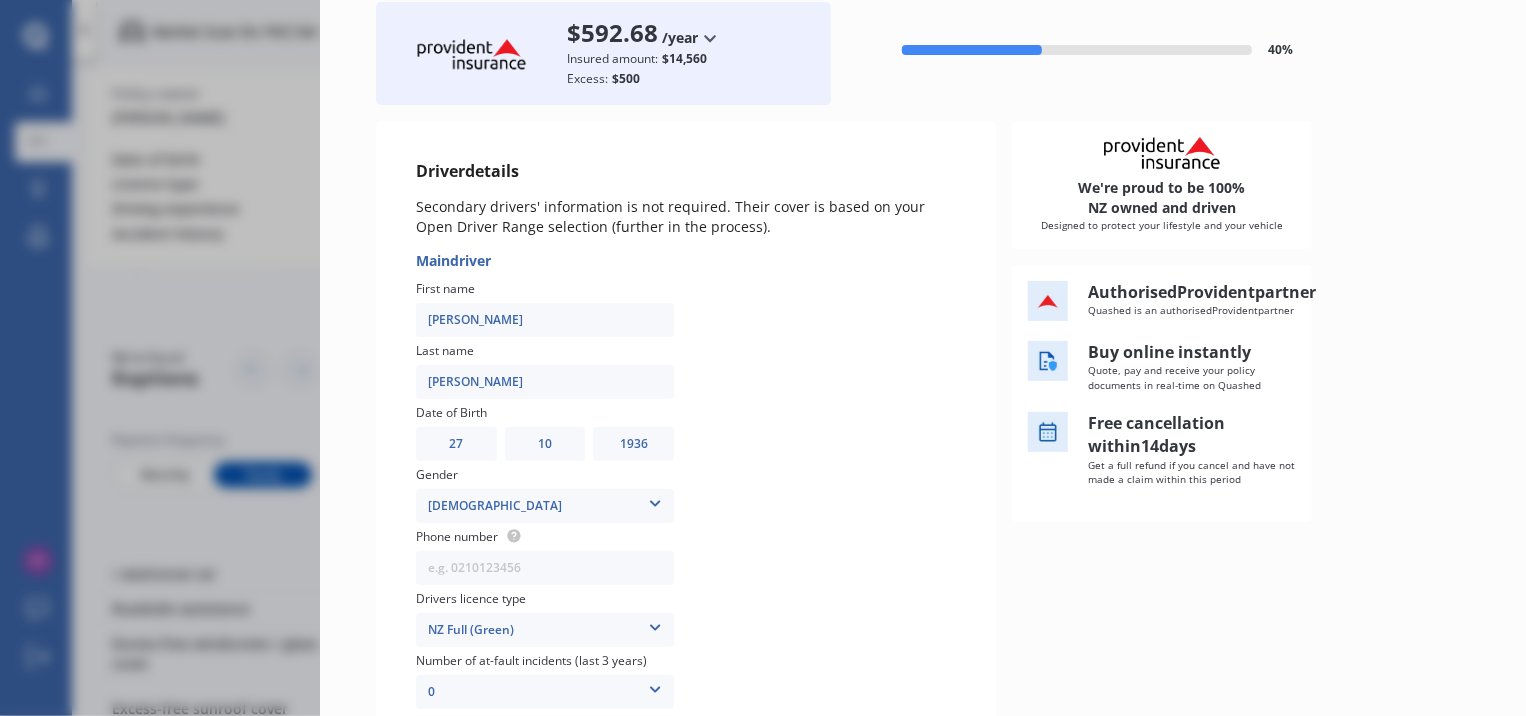 scroll, scrollTop: 0, scrollLeft: 0, axis: both 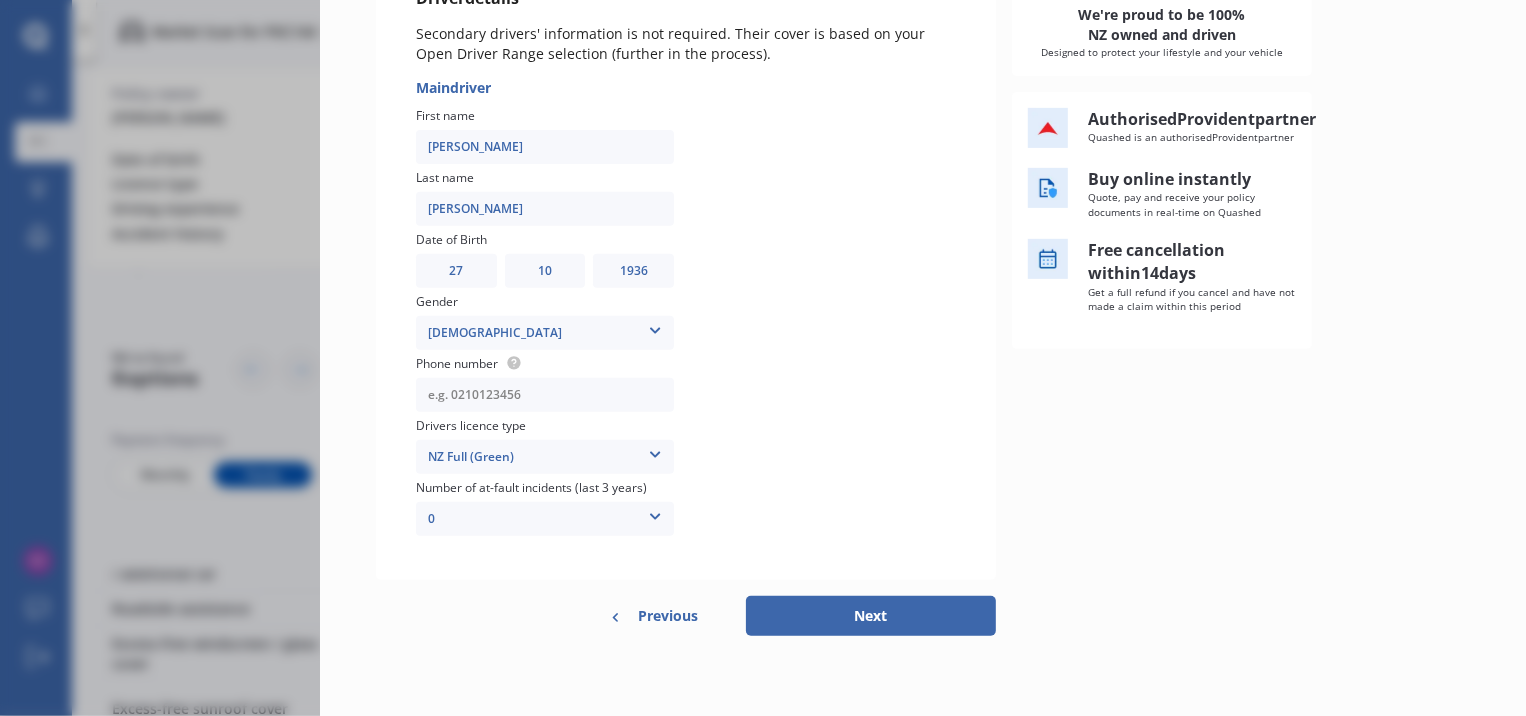 click at bounding box center [545, 395] 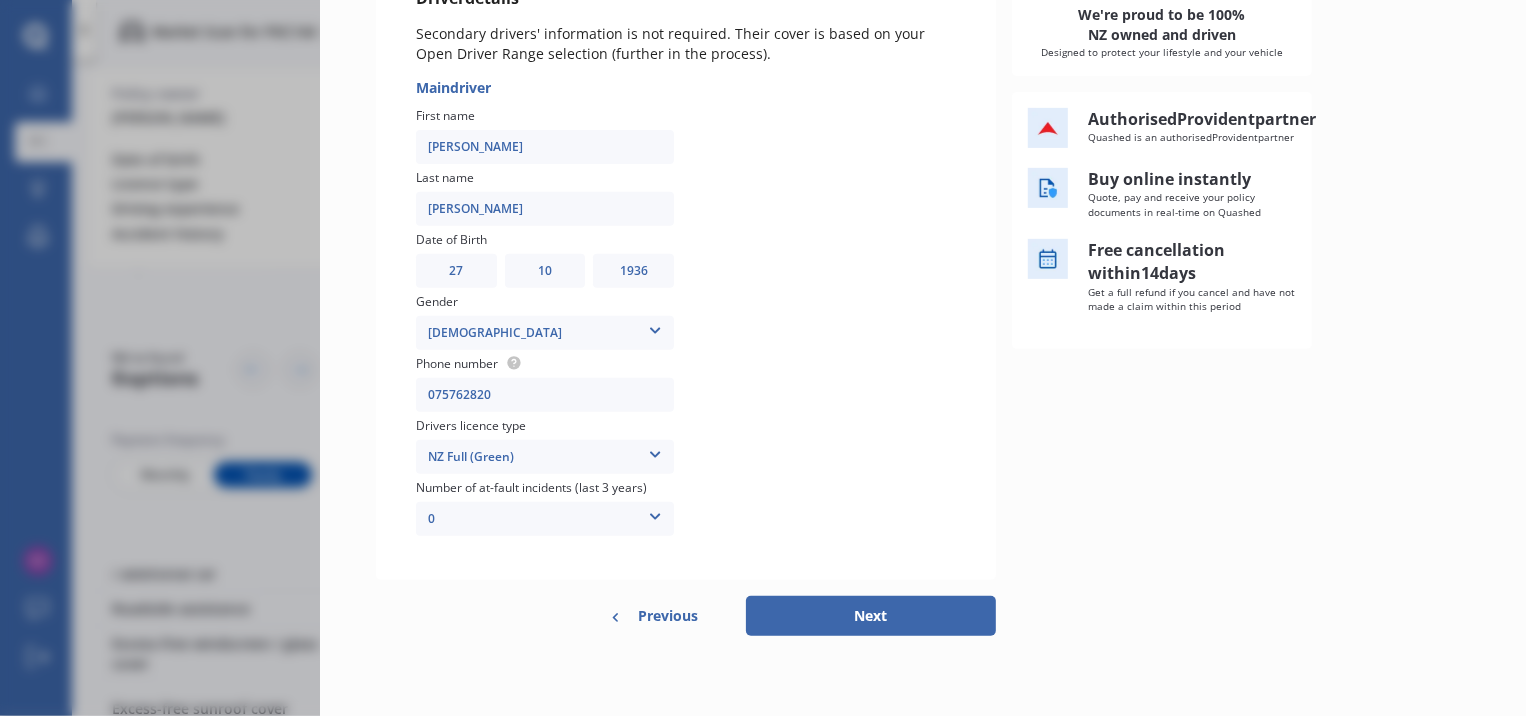 click on "Next" at bounding box center [871, 616] 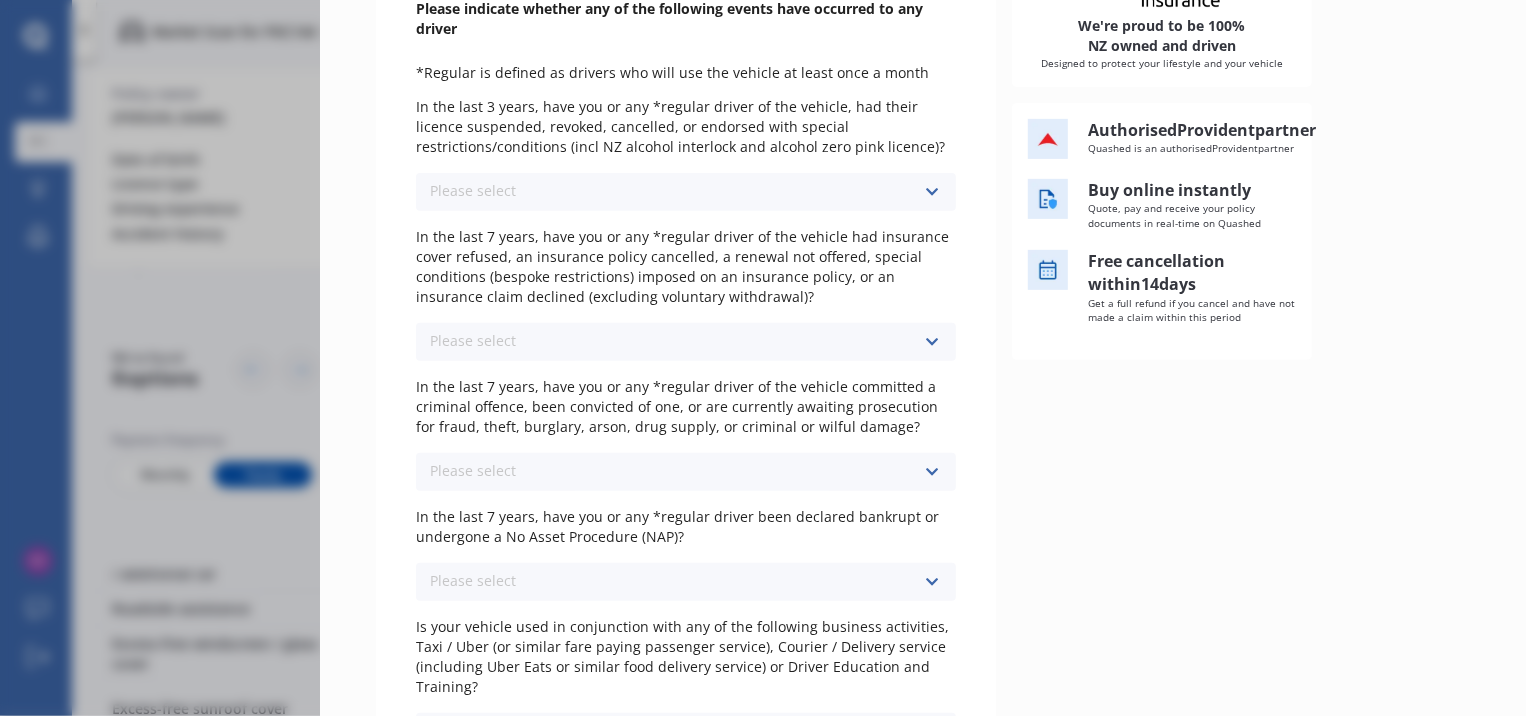 scroll, scrollTop: 0, scrollLeft: 0, axis: both 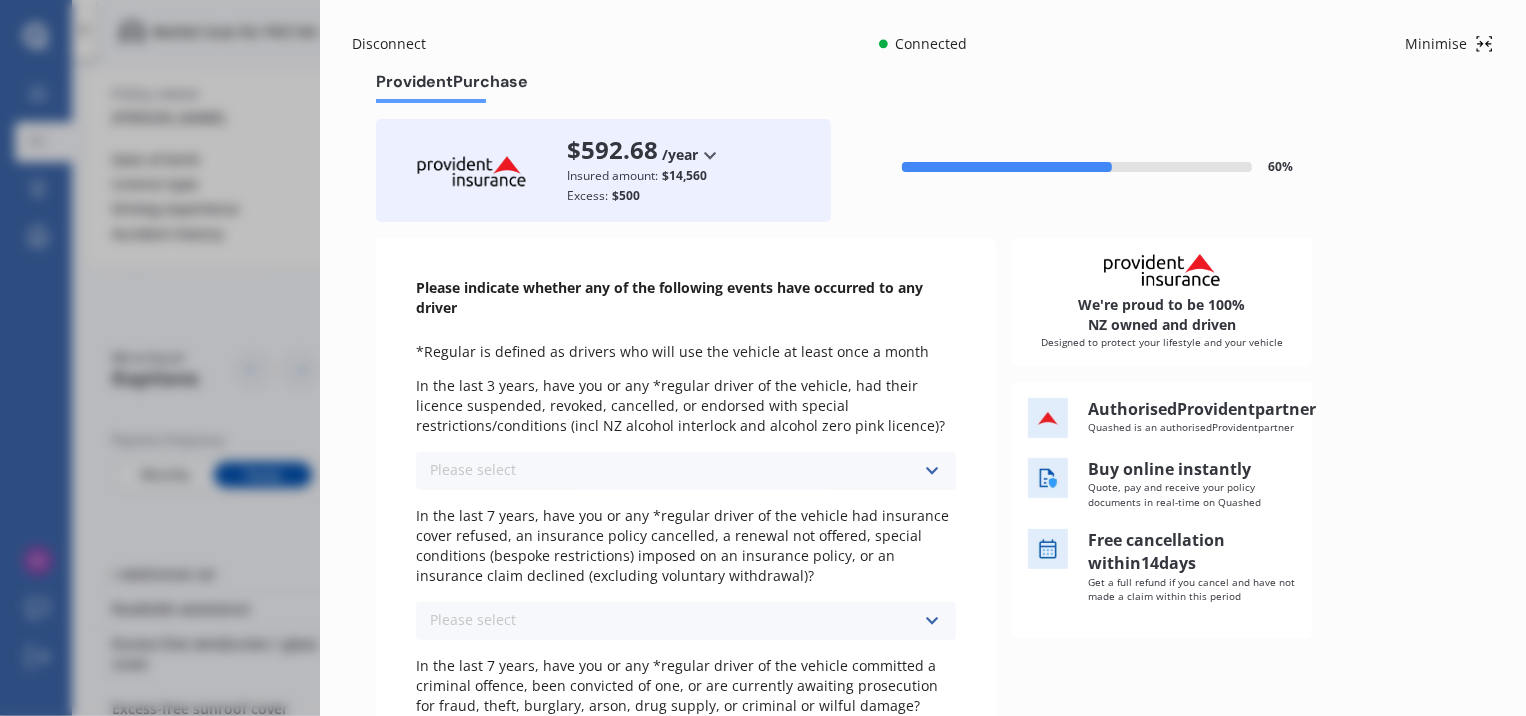 click at bounding box center [931, 471] 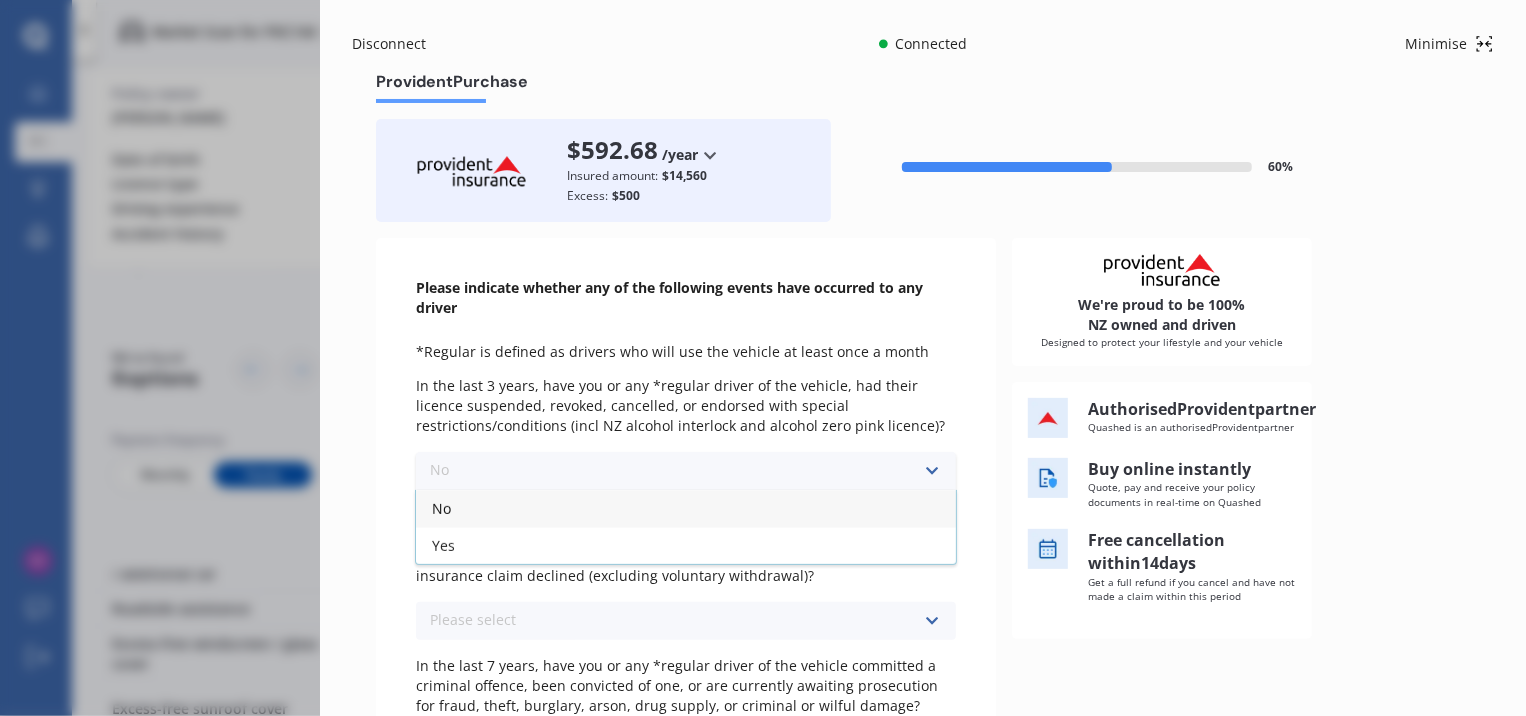 click on "No" at bounding box center [686, 508] 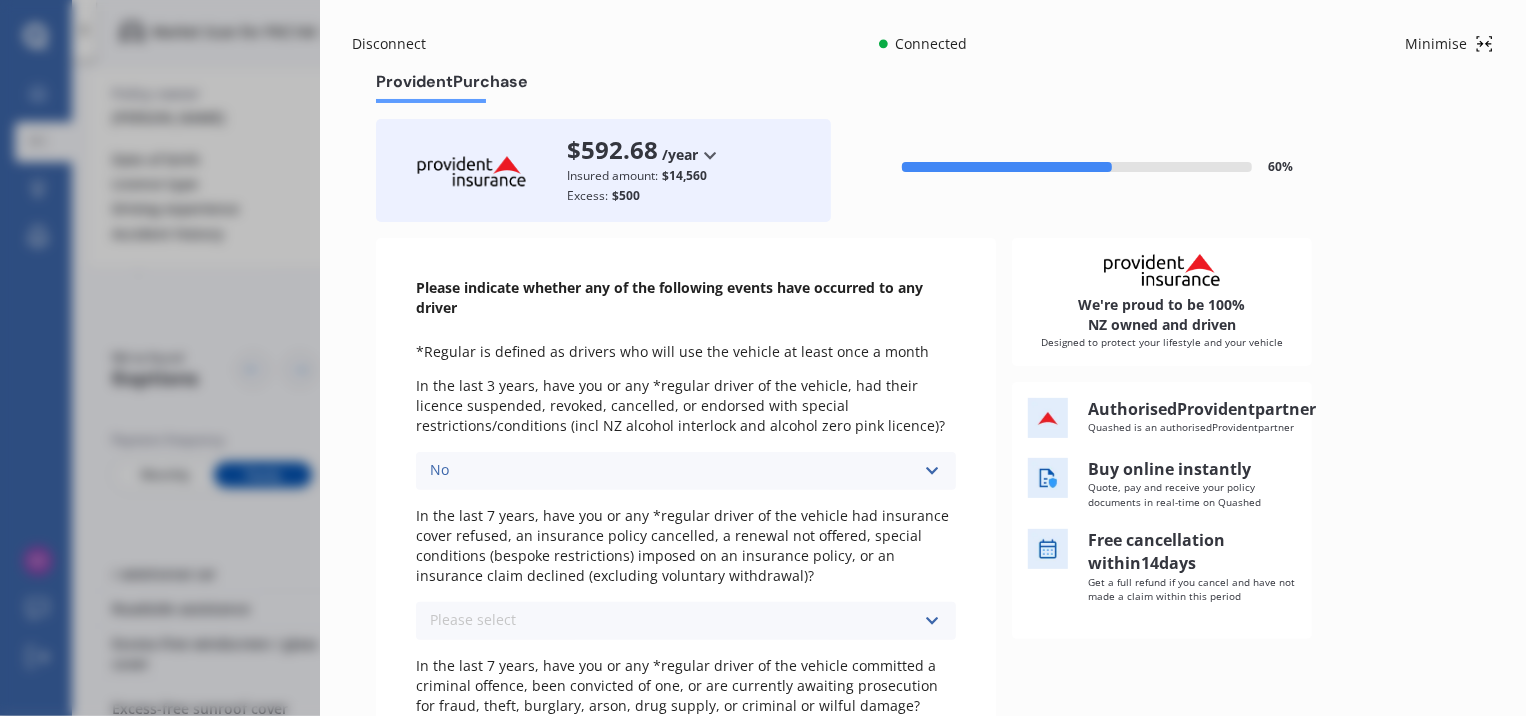 click on "Please select No Yes" at bounding box center [686, 621] 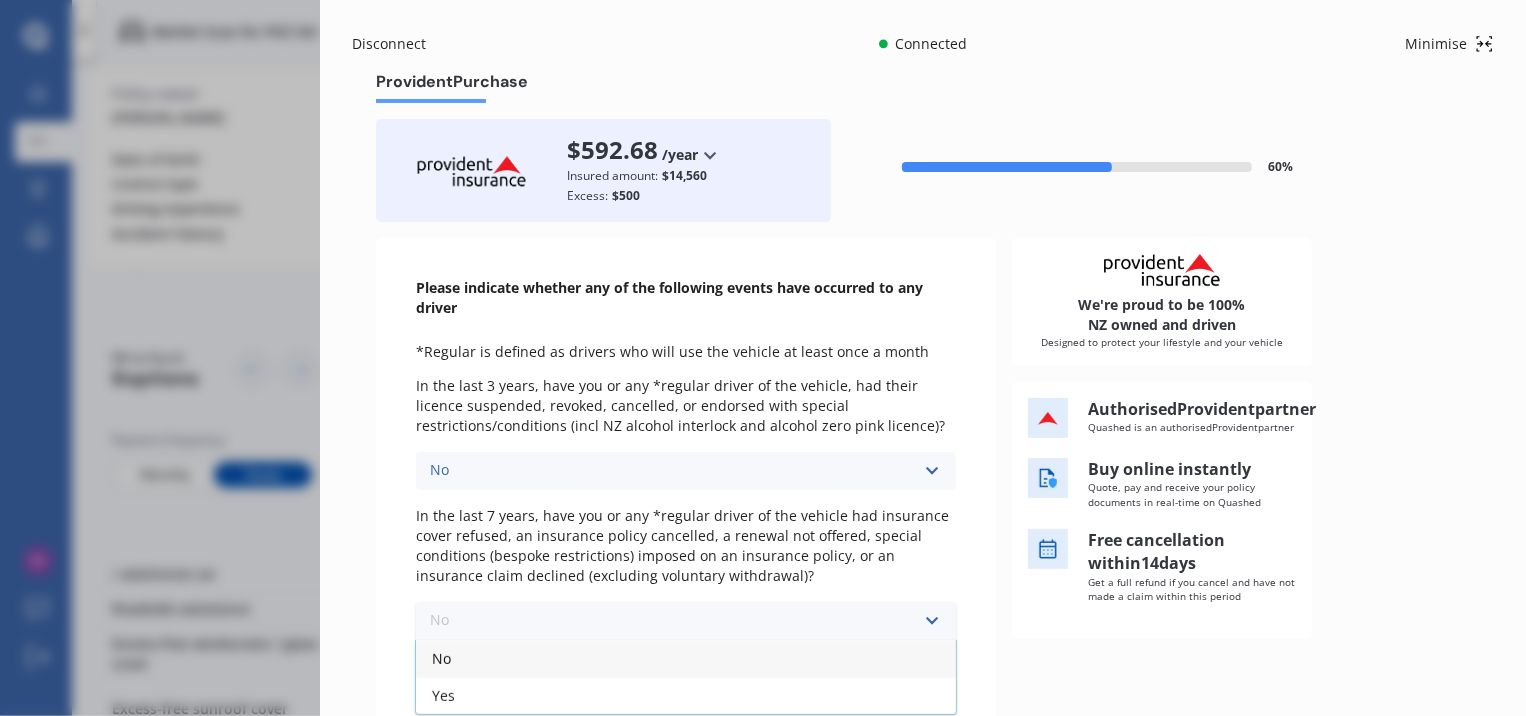 click on "No" at bounding box center (441, 658) 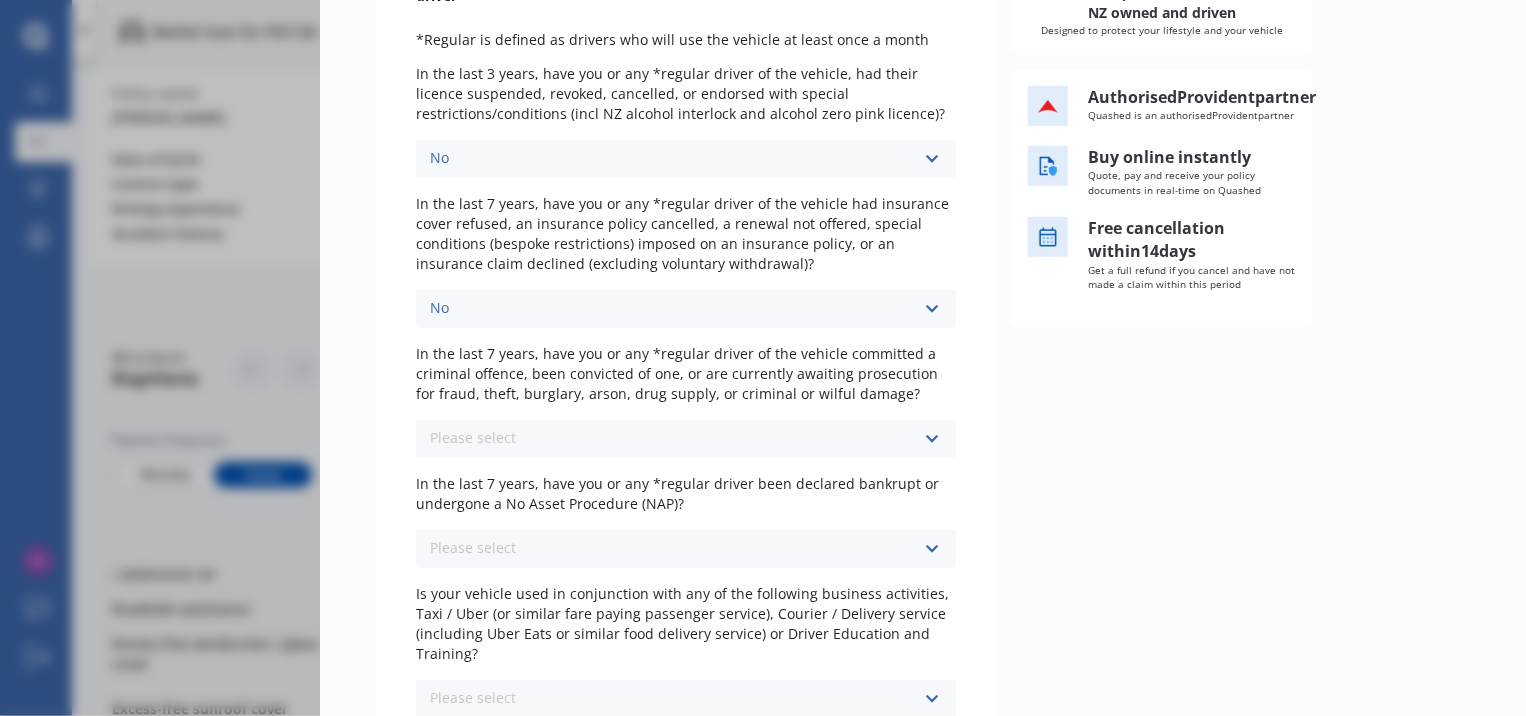 scroll, scrollTop: 326, scrollLeft: 0, axis: vertical 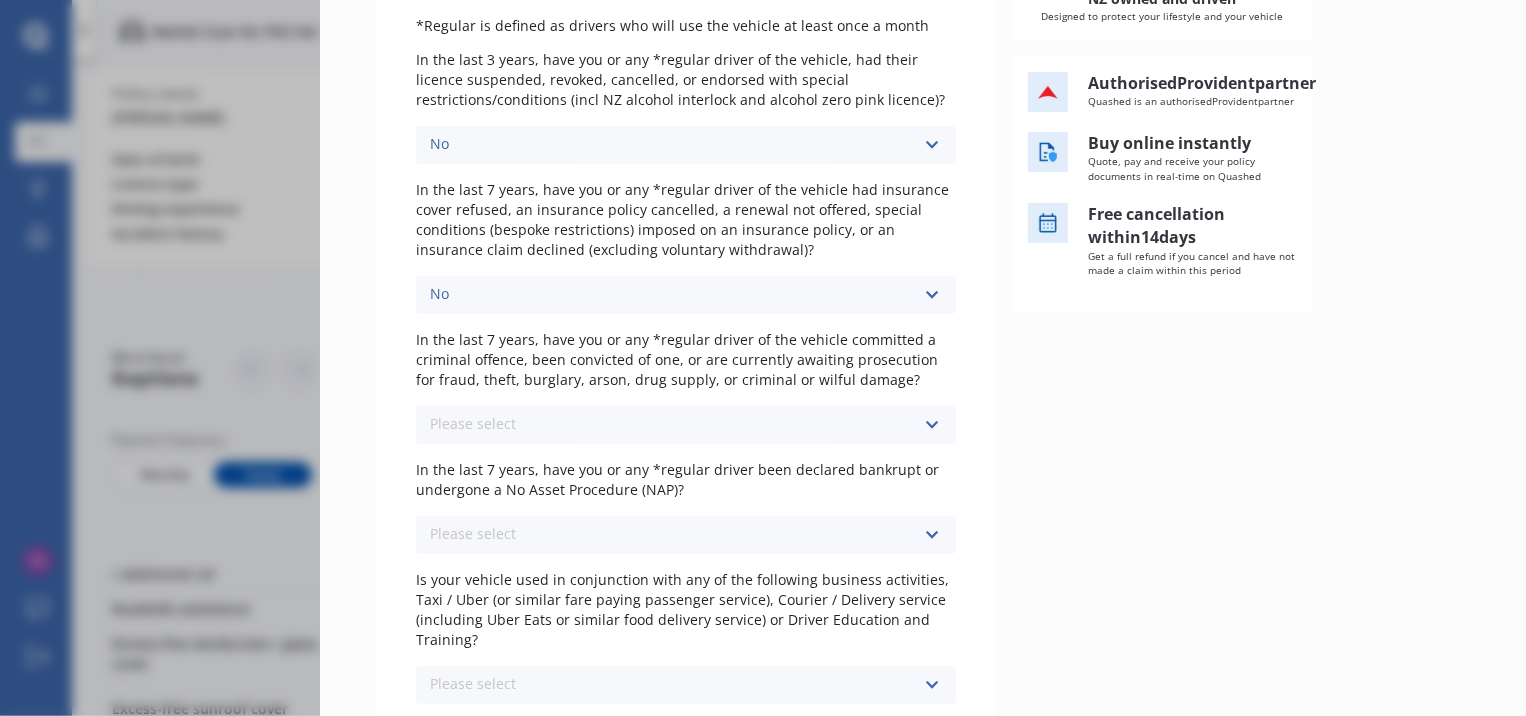 click at bounding box center [931, 535] 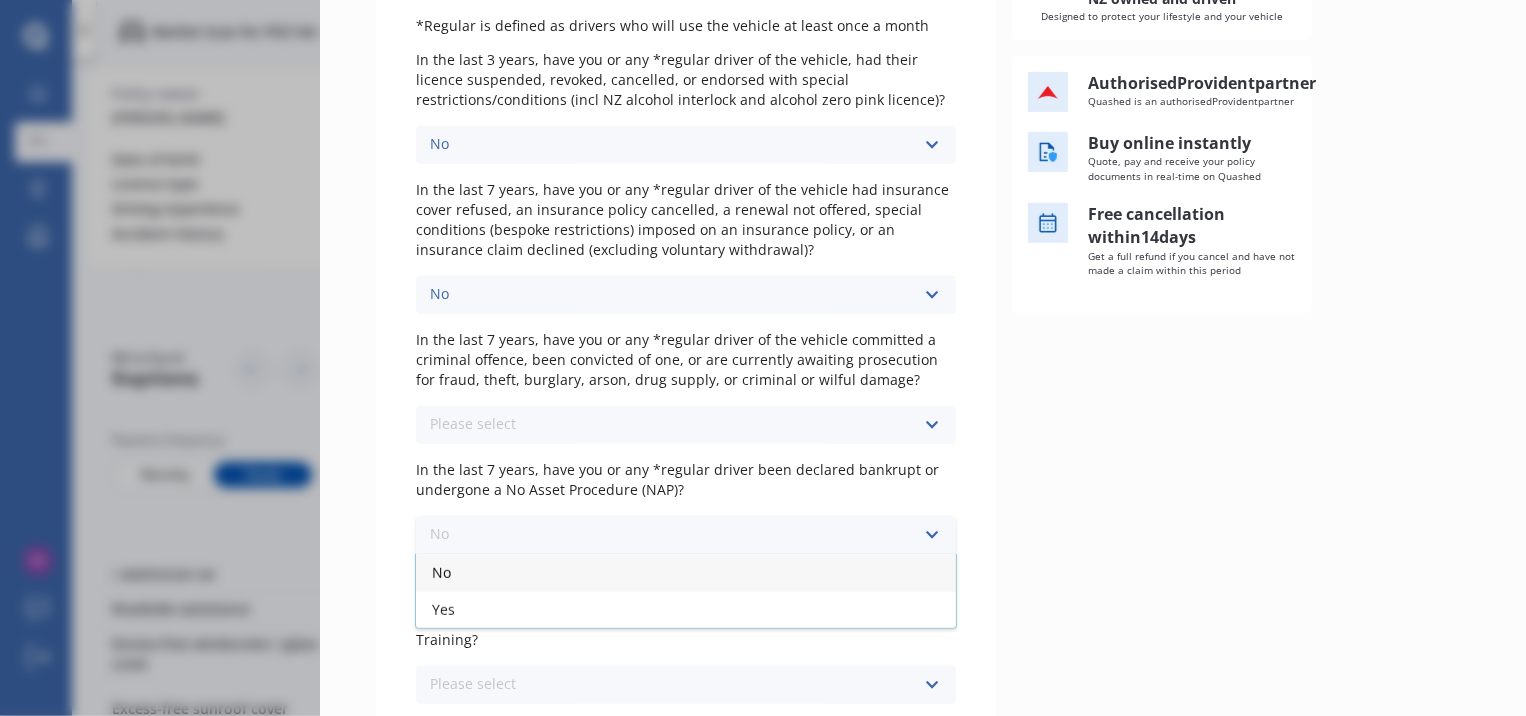 click on "No" at bounding box center (686, 572) 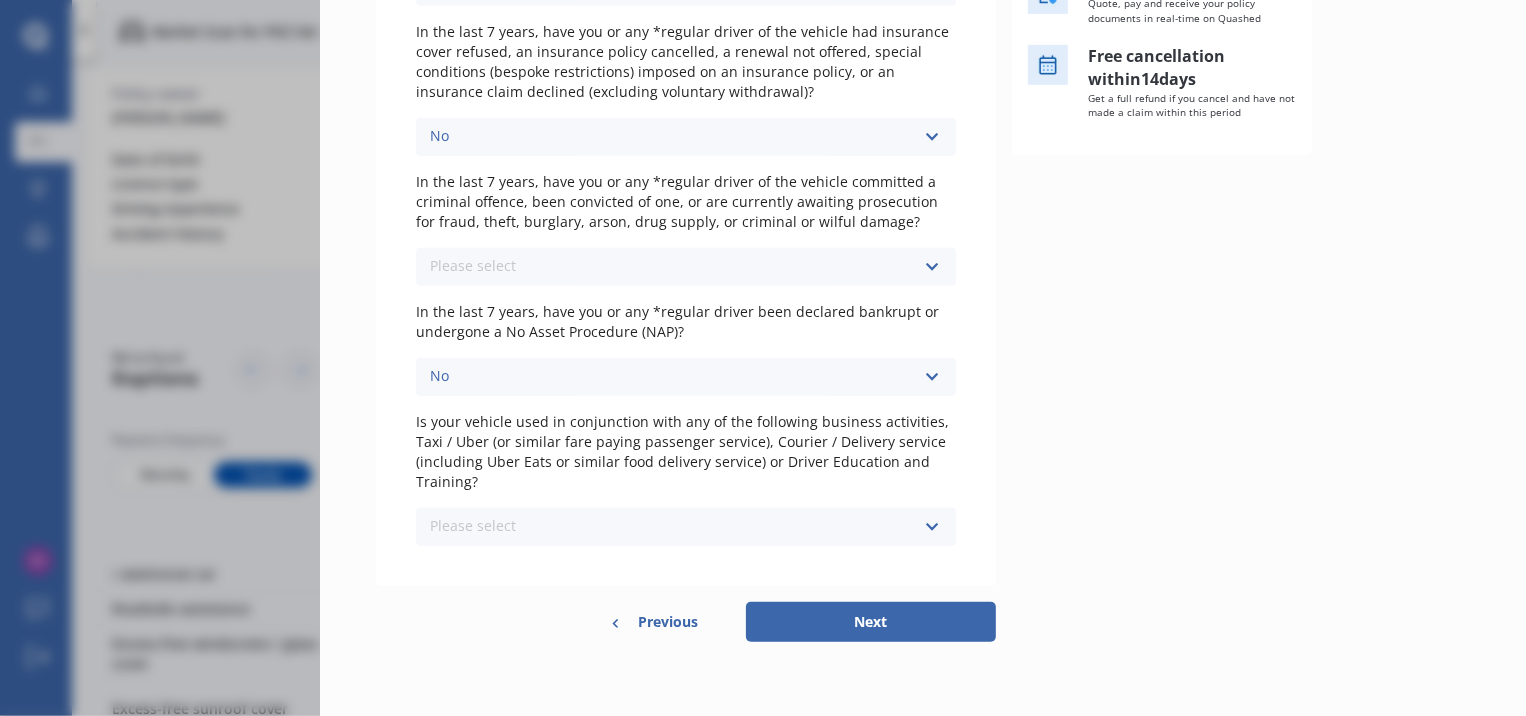 scroll, scrollTop: 486, scrollLeft: 0, axis: vertical 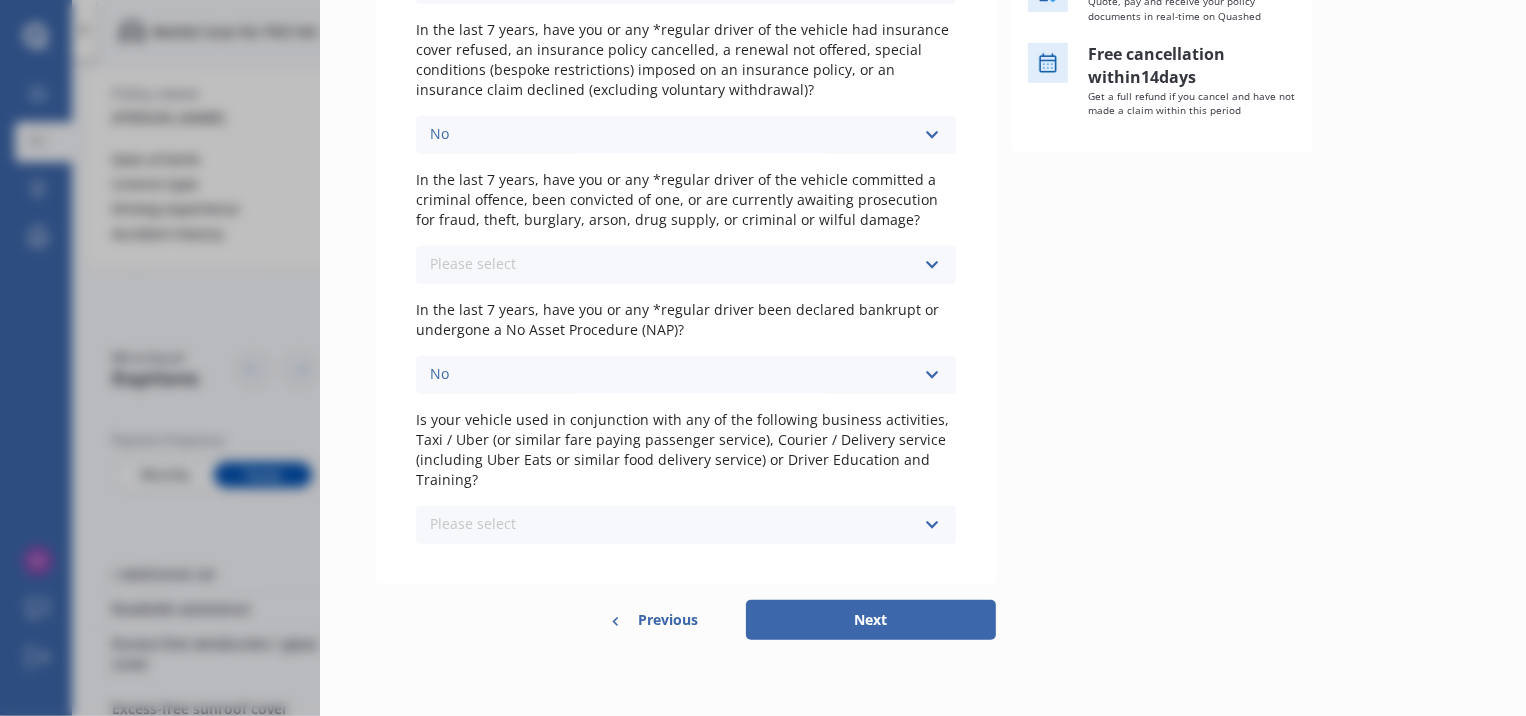 click at bounding box center (931, 525) 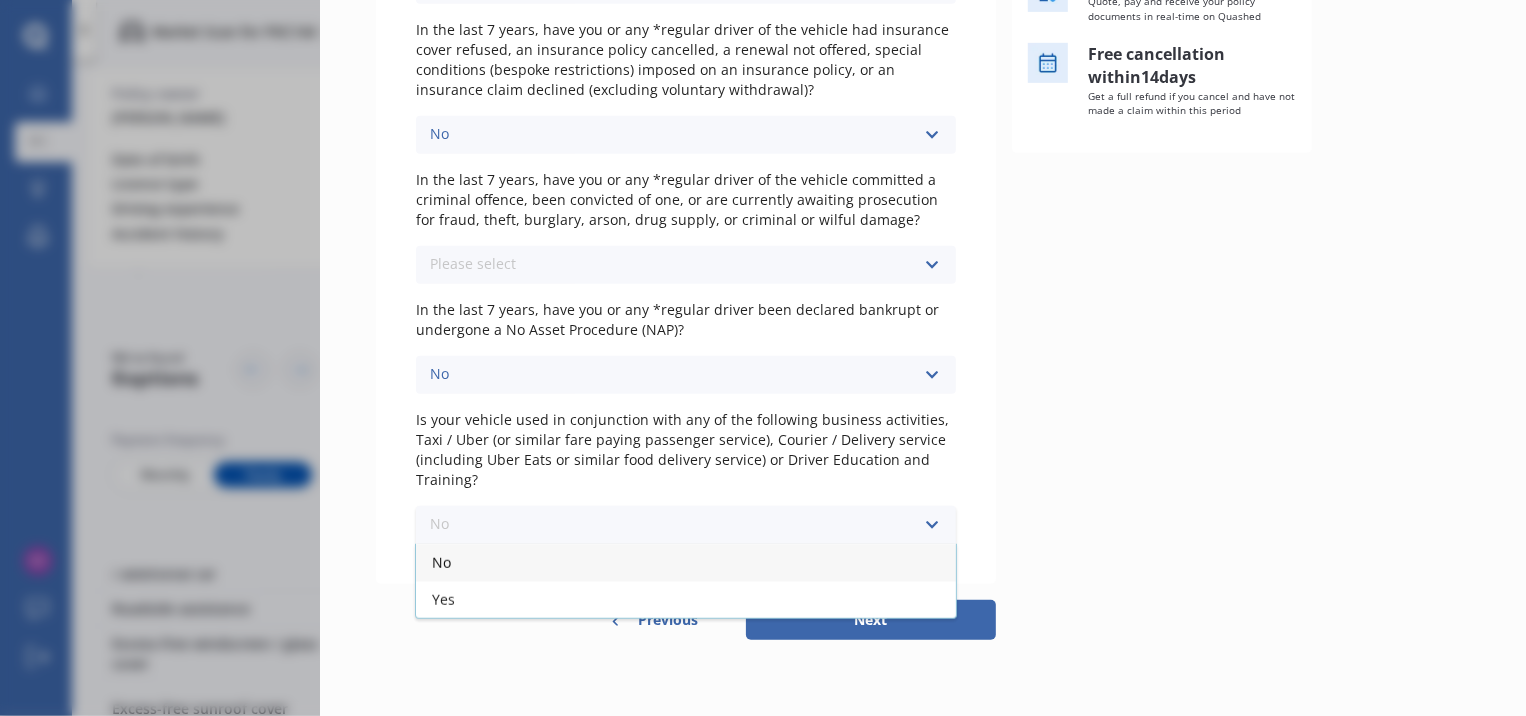 click on "No" at bounding box center [441, 562] 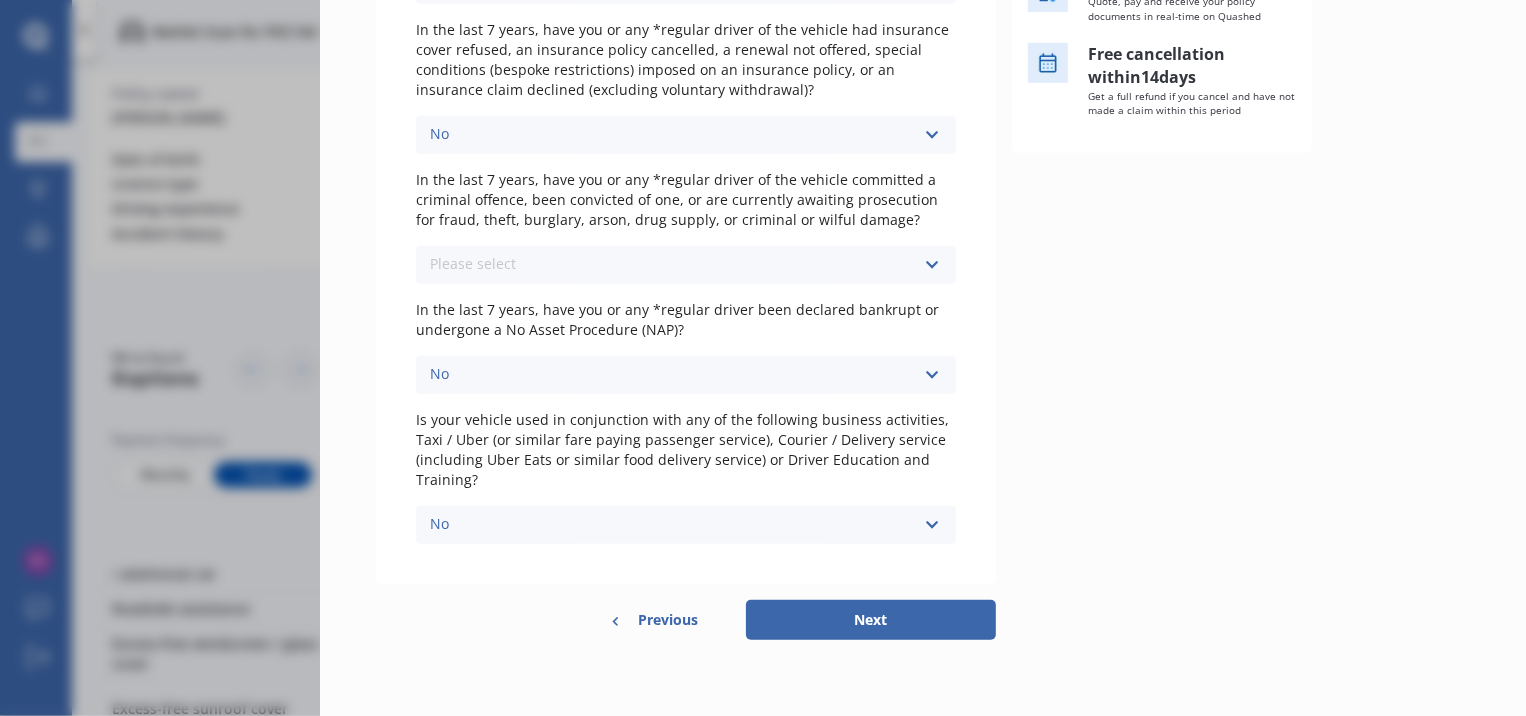 click on "Next" at bounding box center [871, 620] 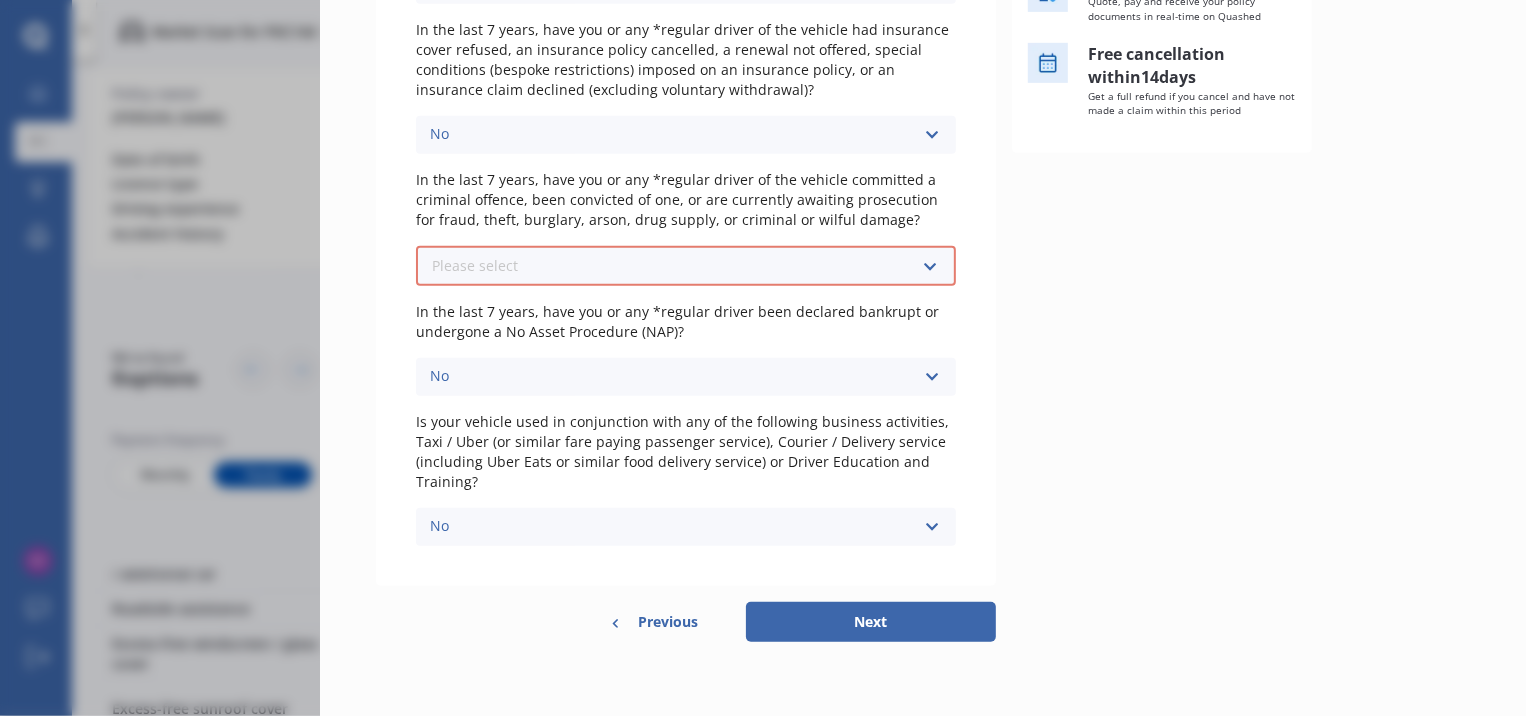click on "Next" at bounding box center [871, 622] 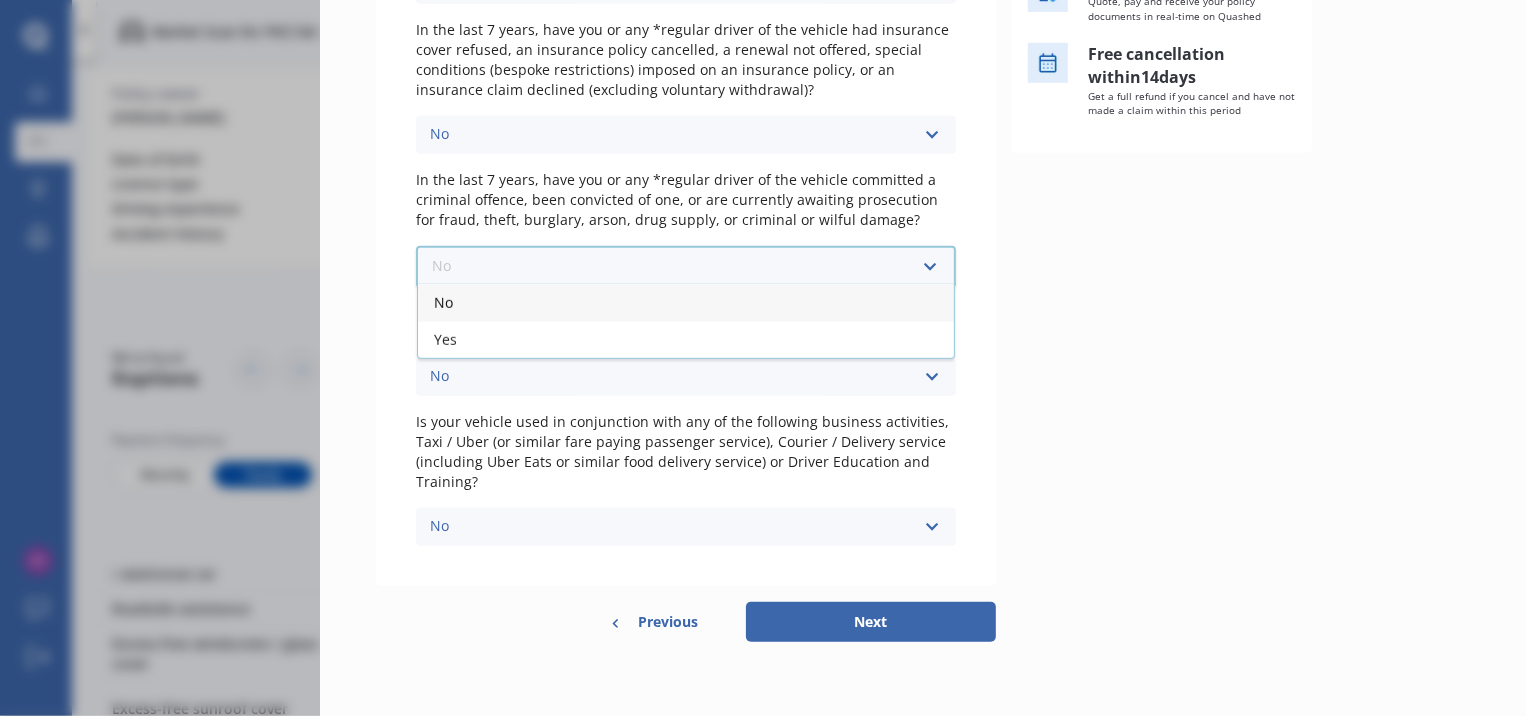 click on "No" at bounding box center [686, 302] 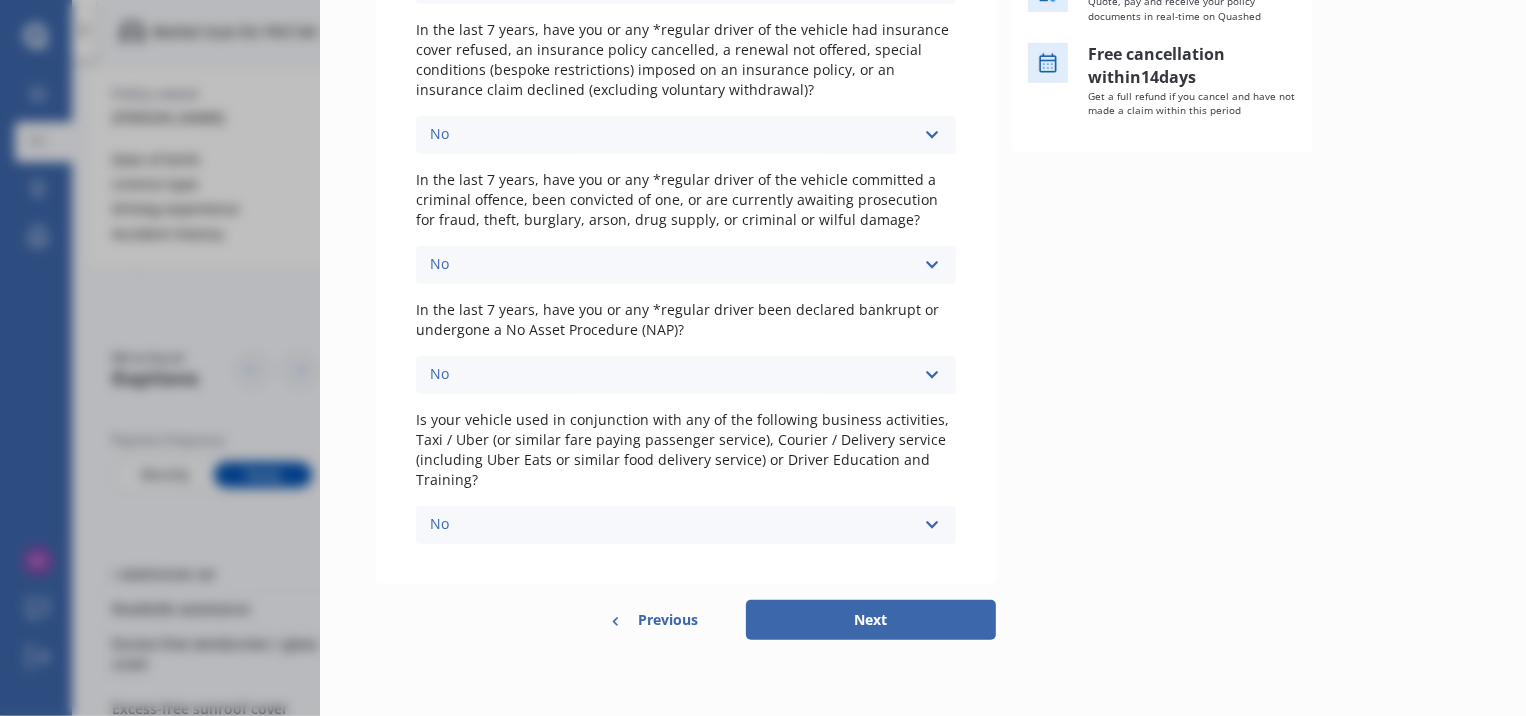 click on "Next" at bounding box center [871, 620] 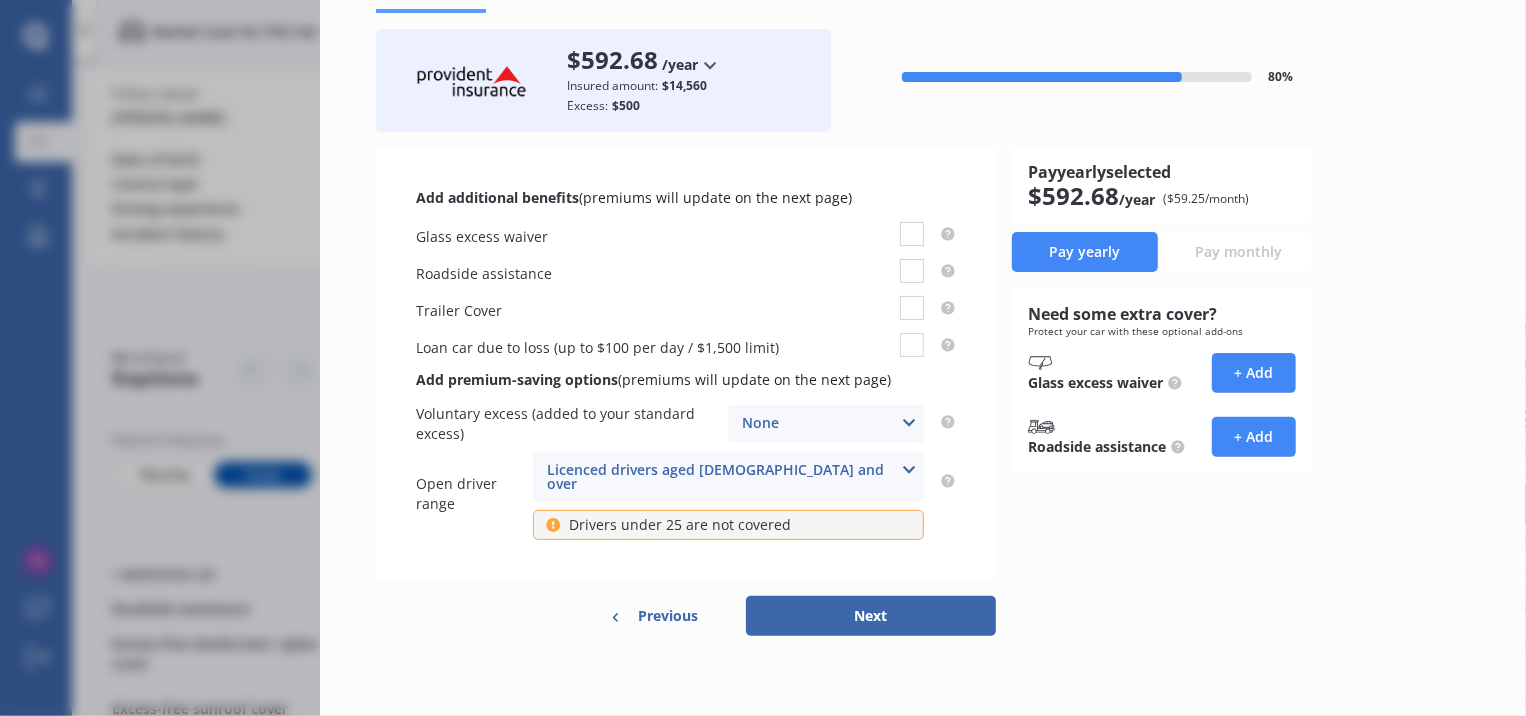scroll, scrollTop: 0, scrollLeft: 0, axis: both 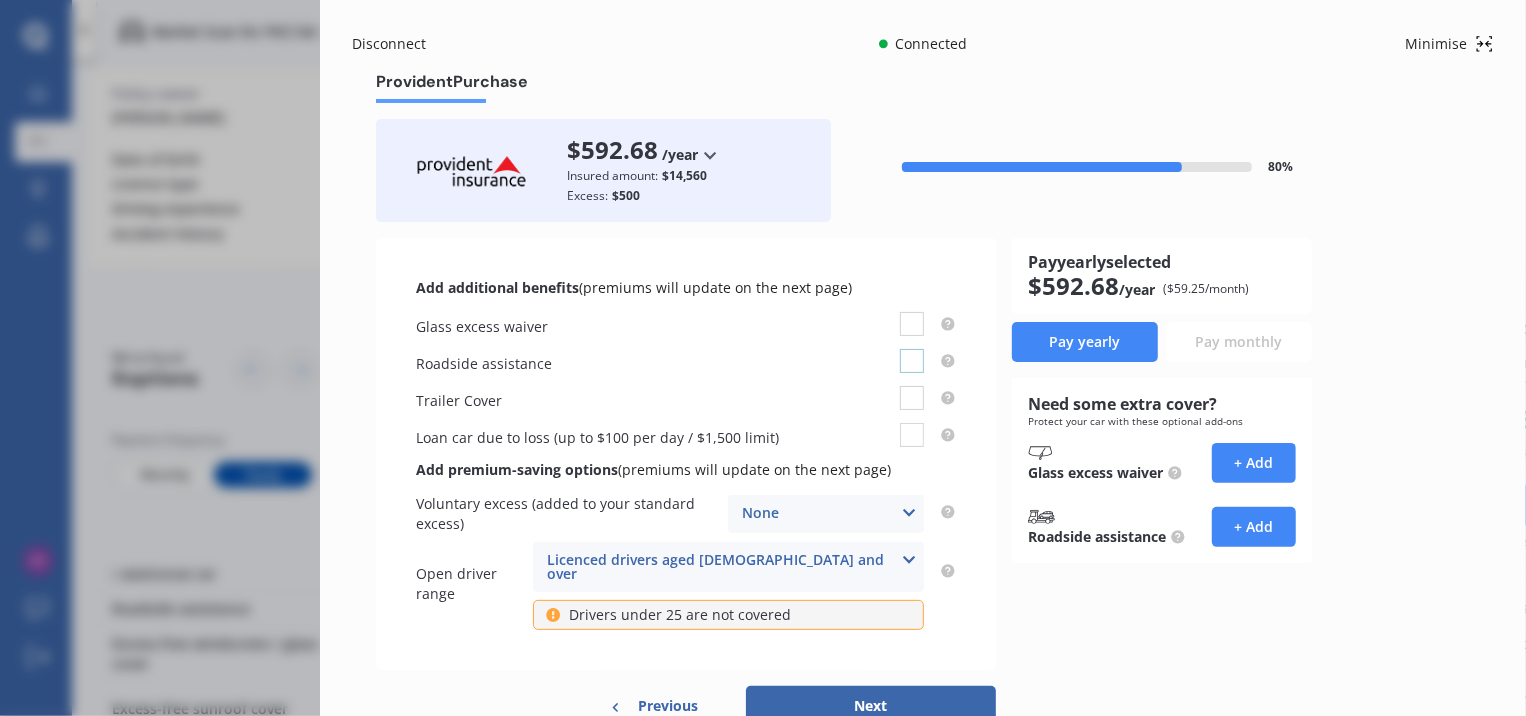 click at bounding box center (912, 349) 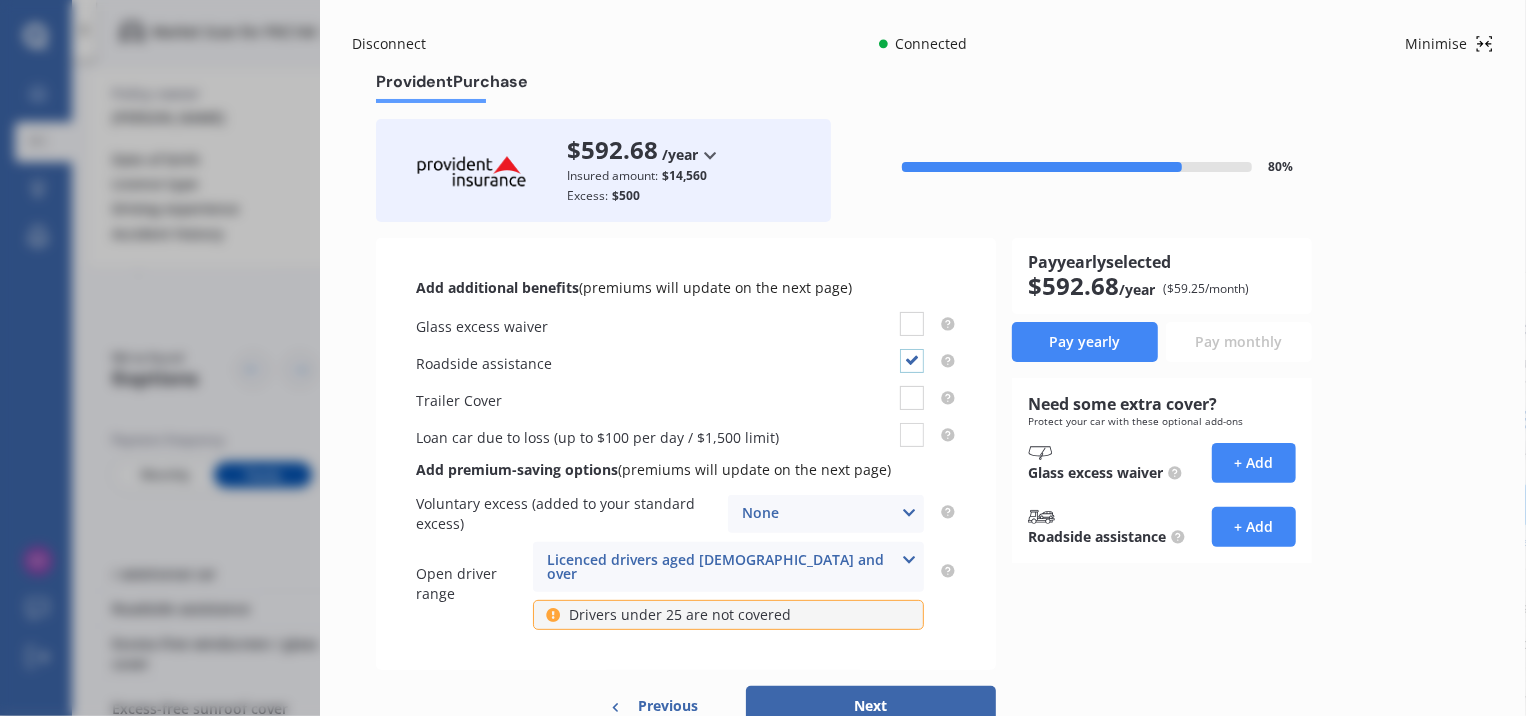 checkbox on "true" 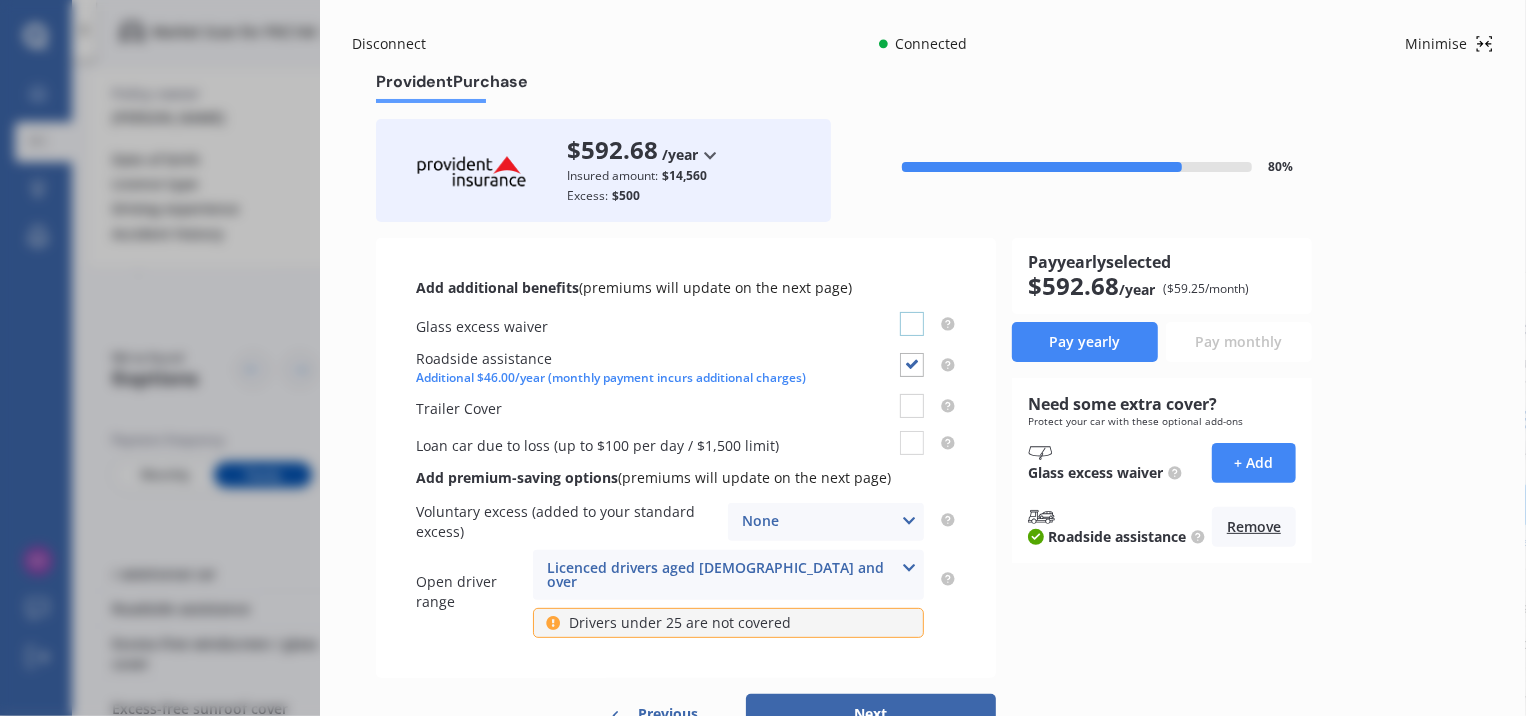 click at bounding box center [912, 312] 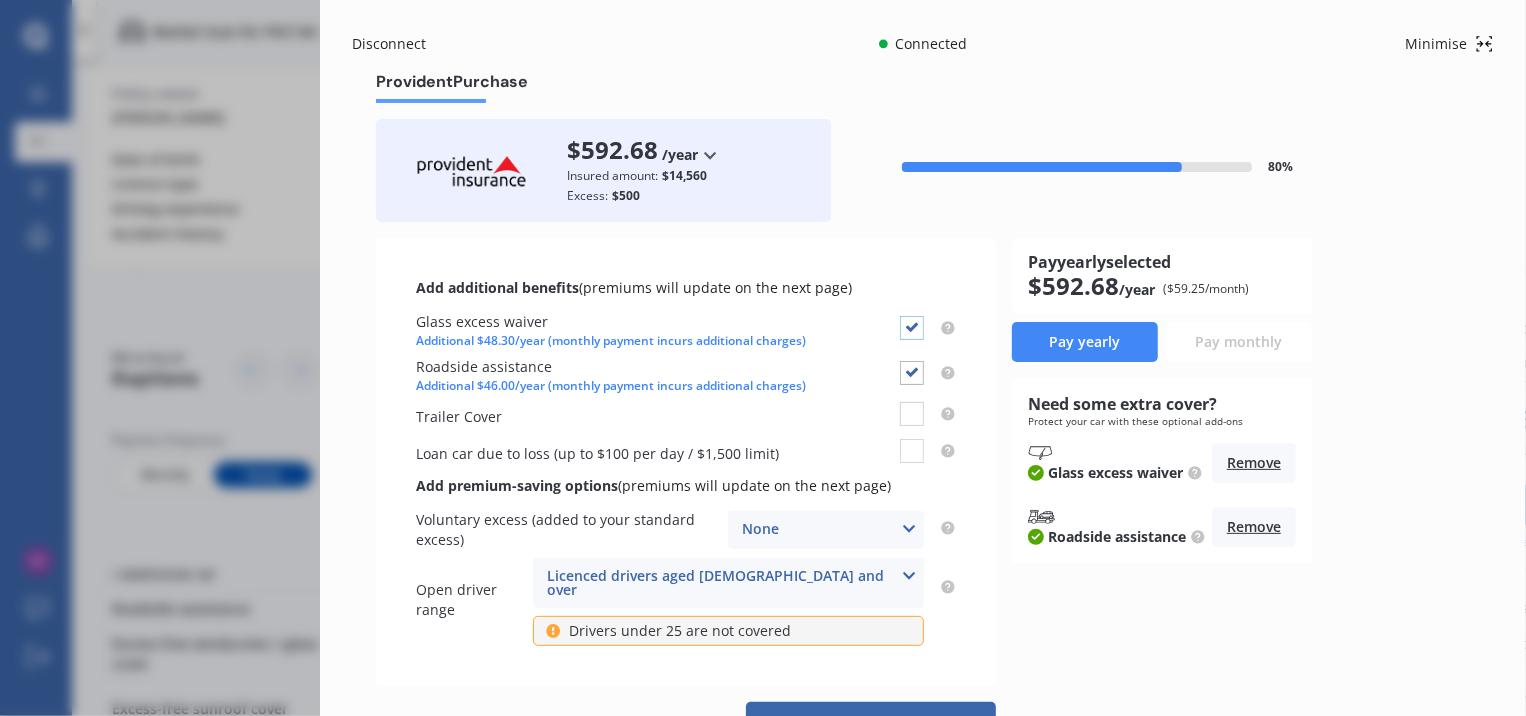 click at bounding box center (912, 316) 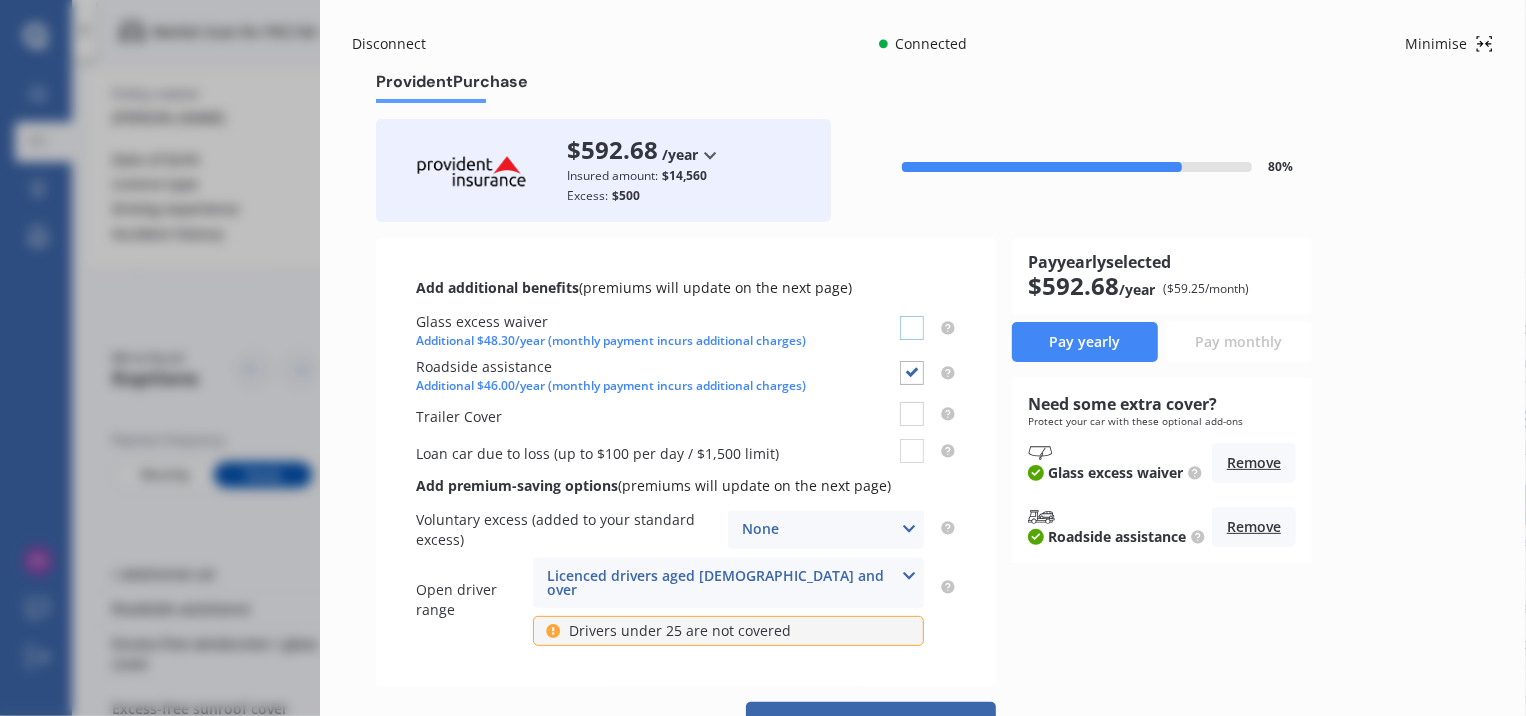 checkbox on "false" 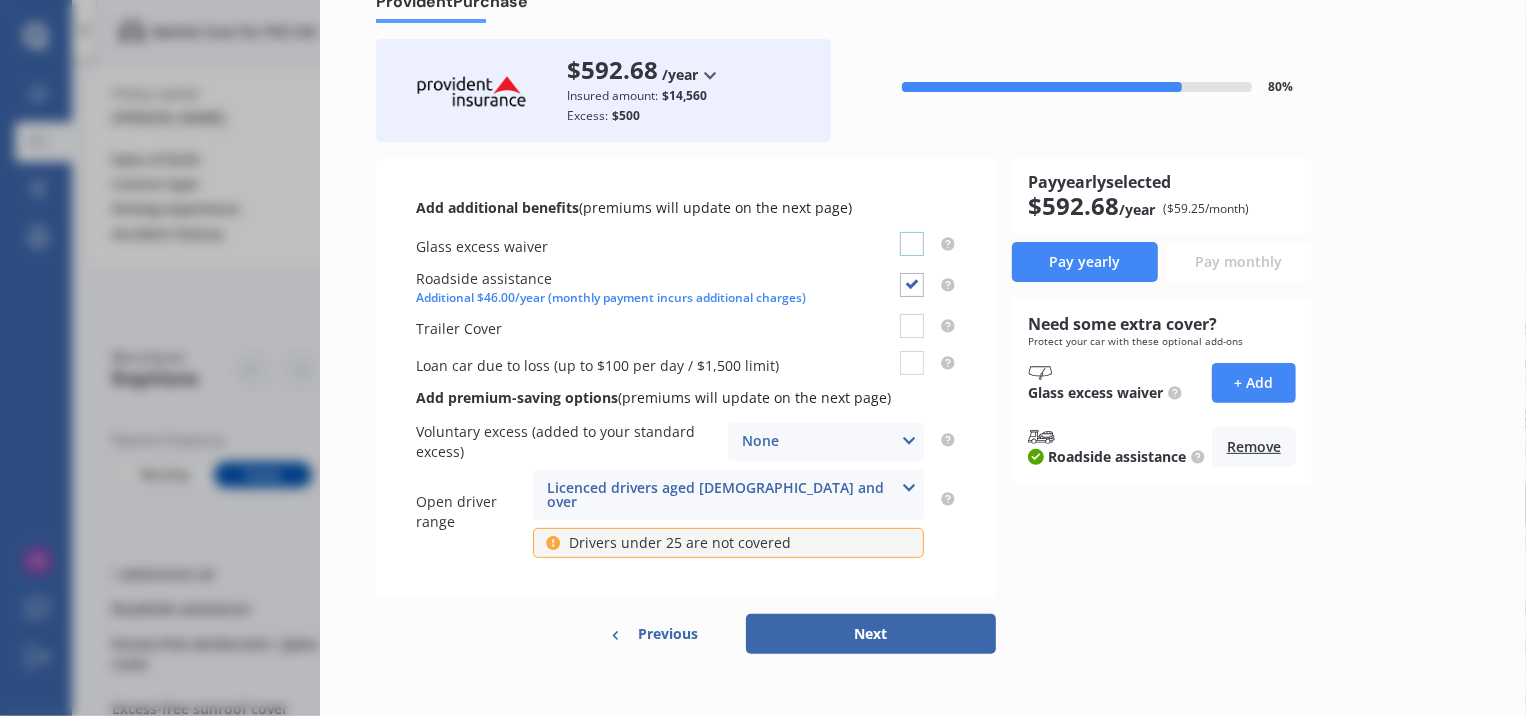 scroll, scrollTop: 85, scrollLeft: 0, axis: vertical 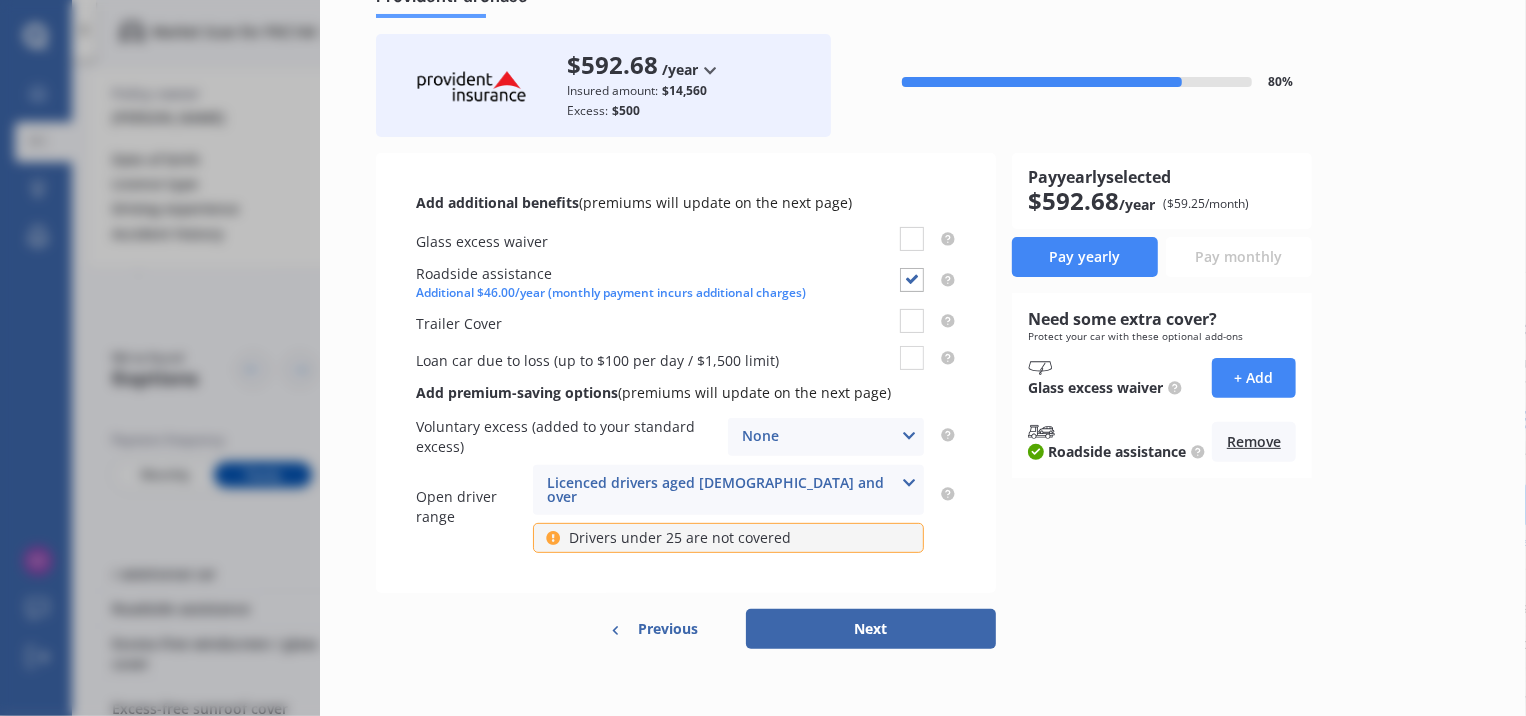click on "Next" at bounding box center (871, 629) 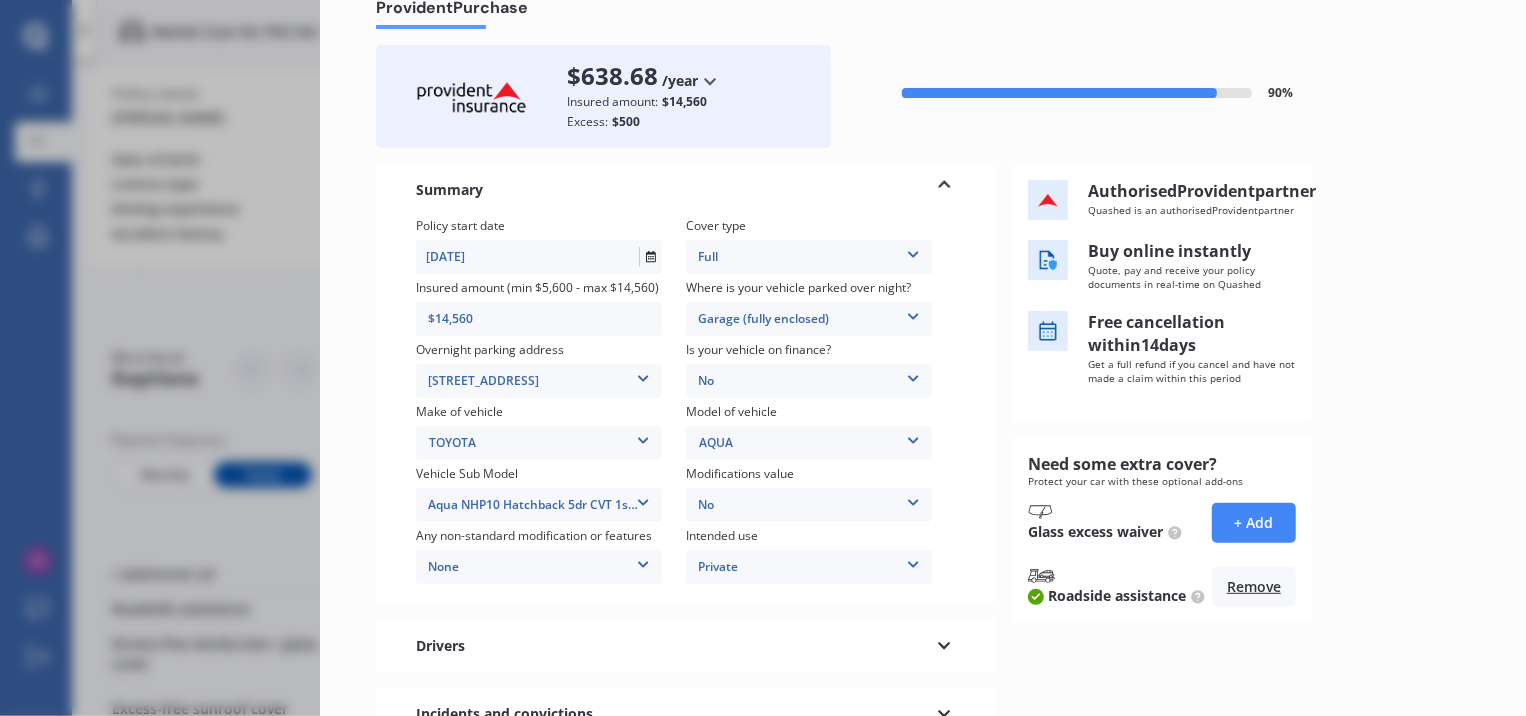 scroll, scrollTop: 0, scrollLeft: 0, axis: both 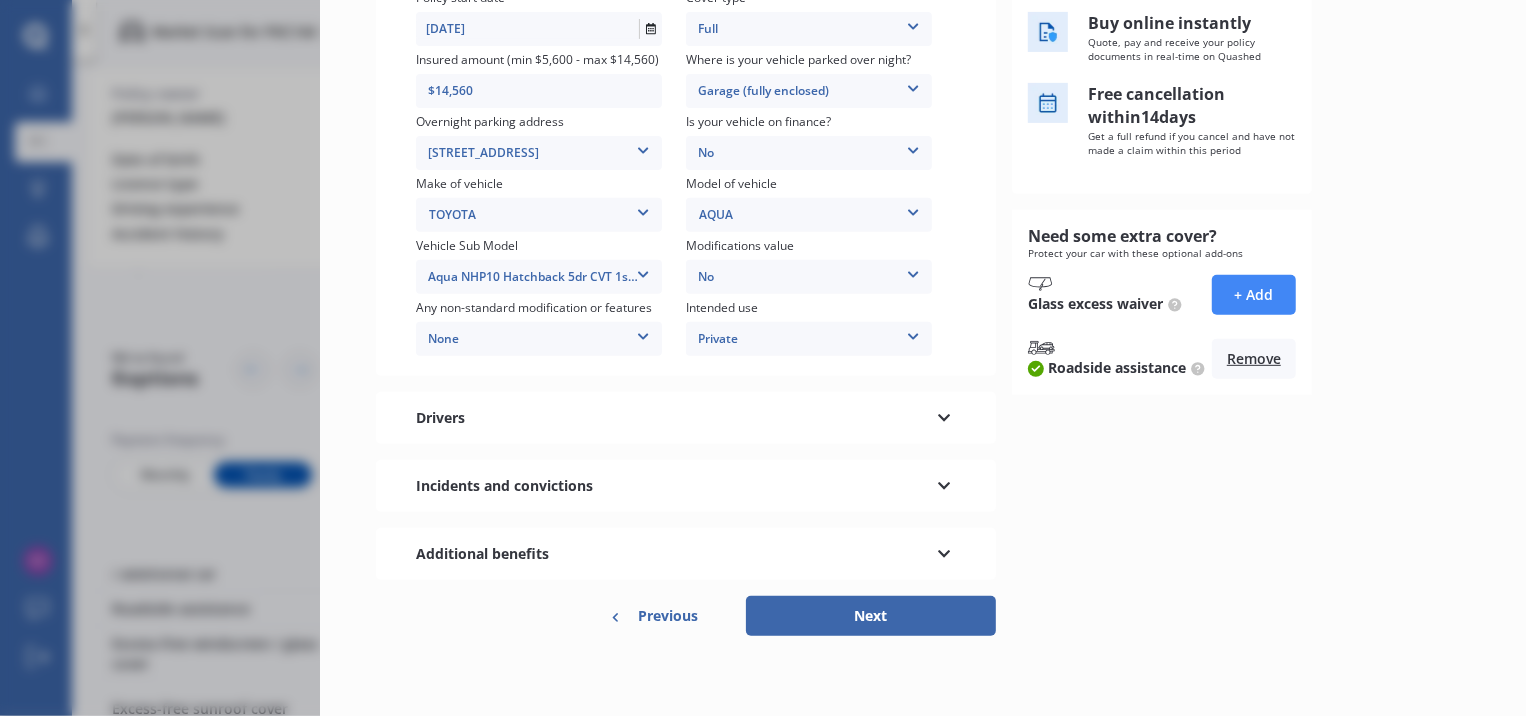 click at bounding box center (944, 551) 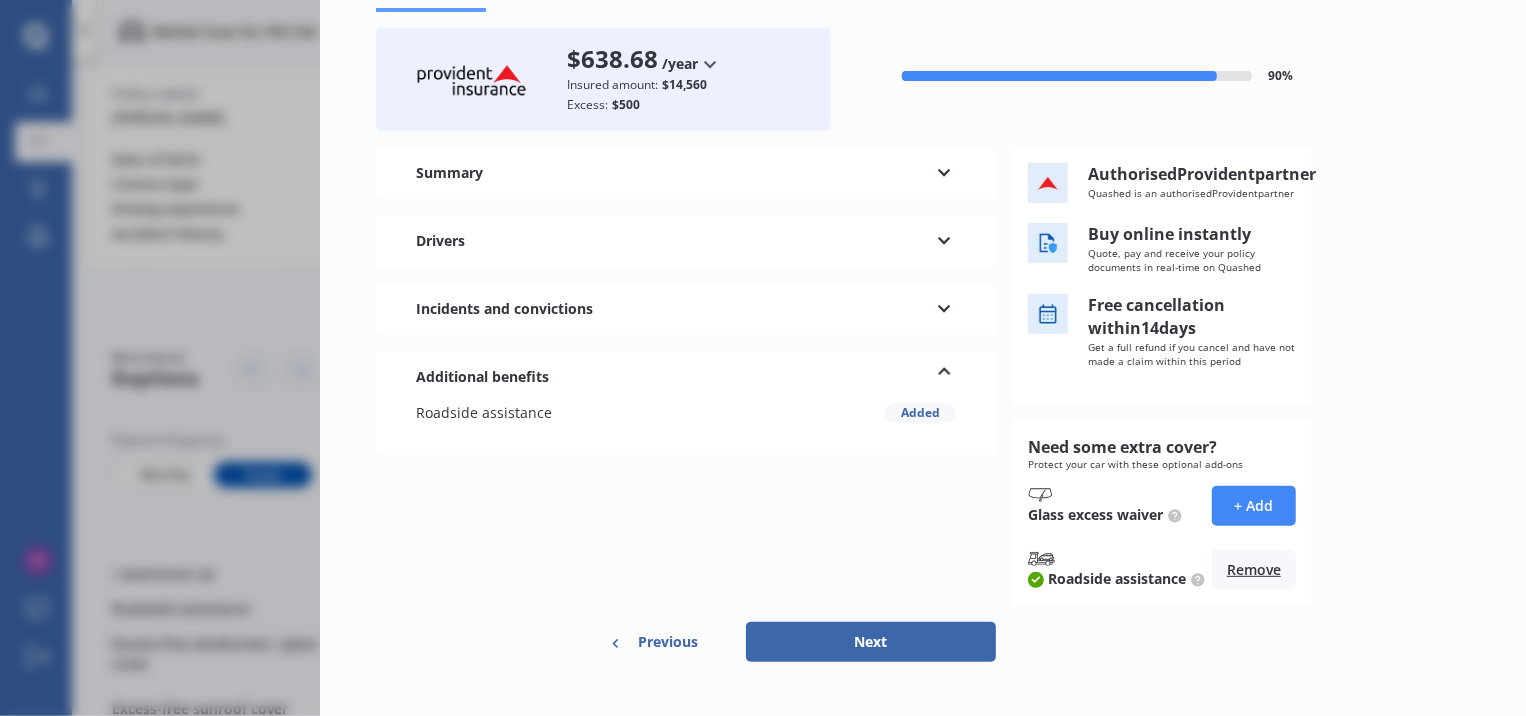 scroll, scrollTop: 136, scrollLeft: 0, axis: vertical 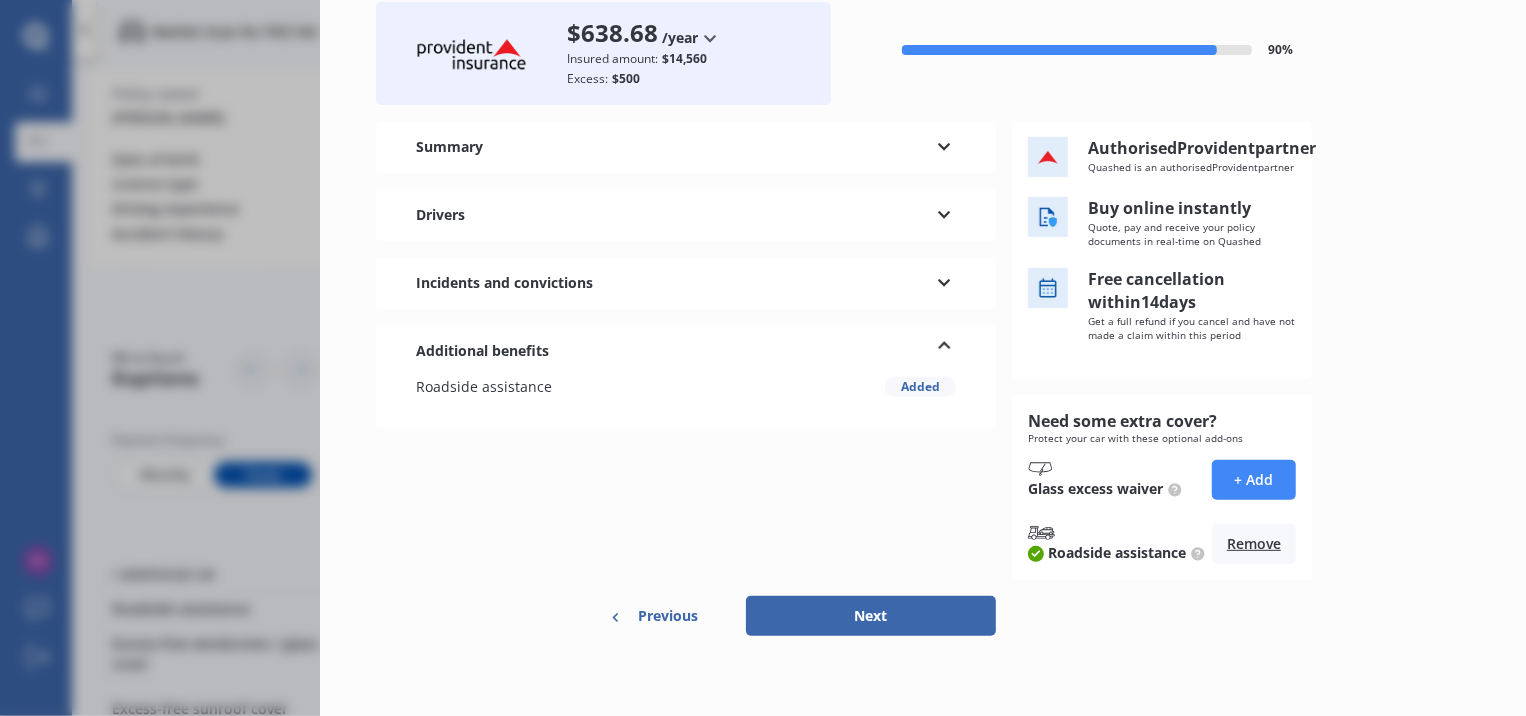 click on "Next" at bounding box center (871, 616) 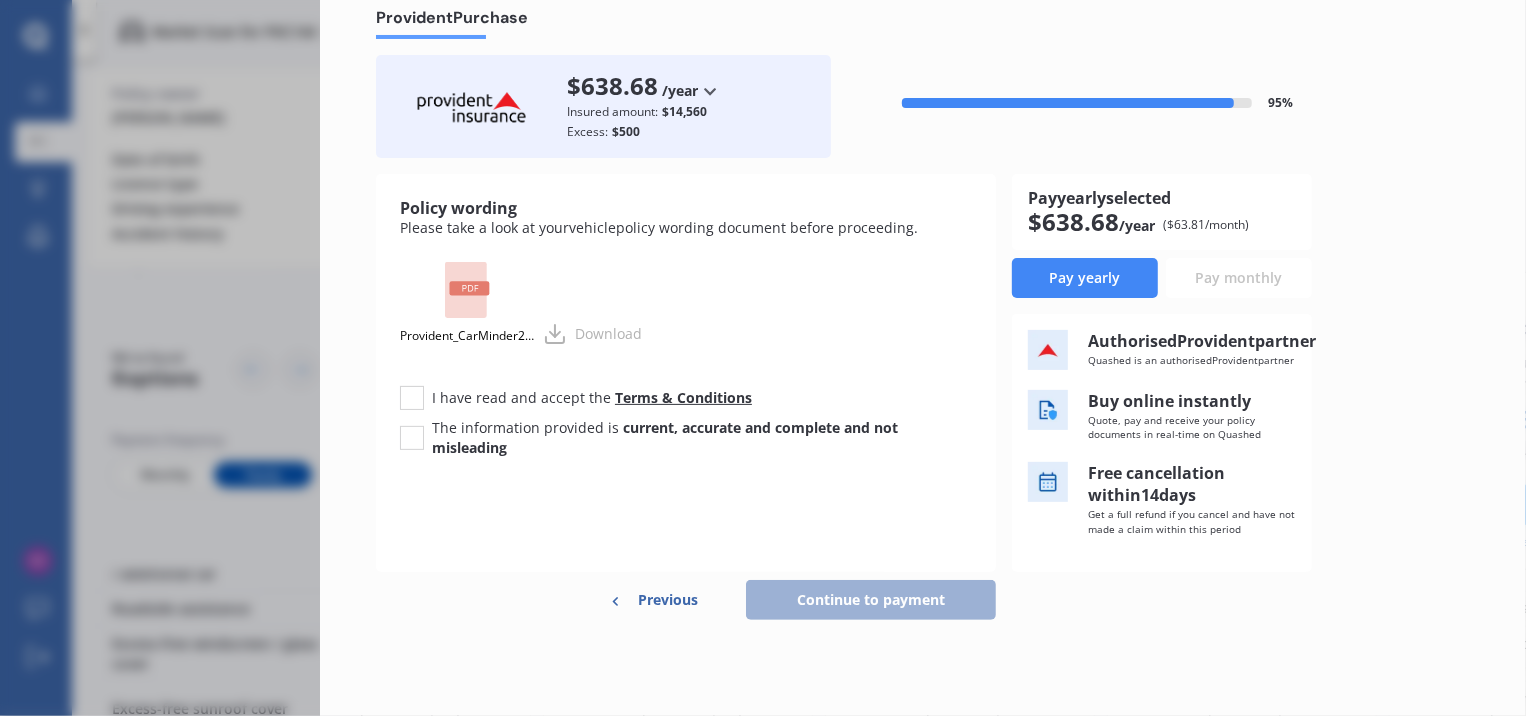 scroll, scrollTop: 0, scrollLeft: 0, axis: both 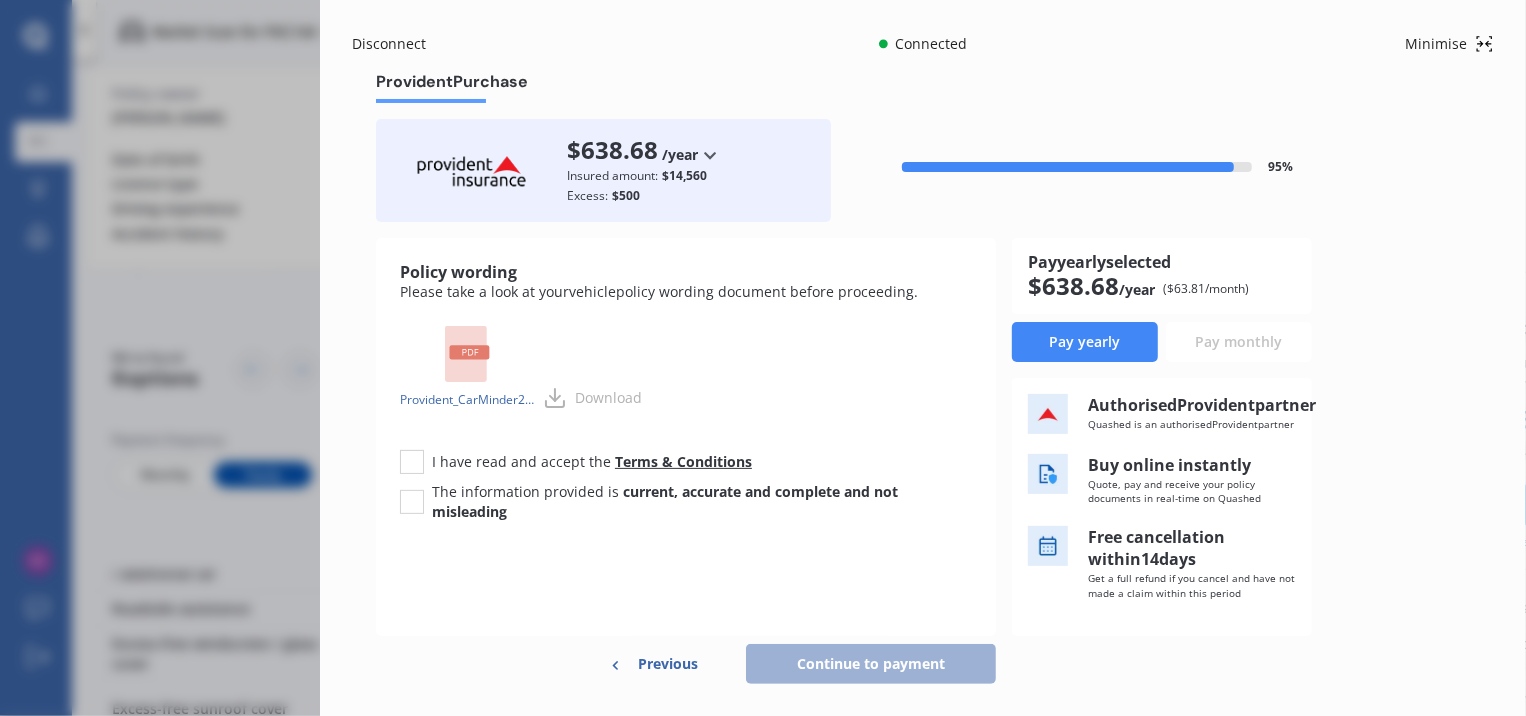 click 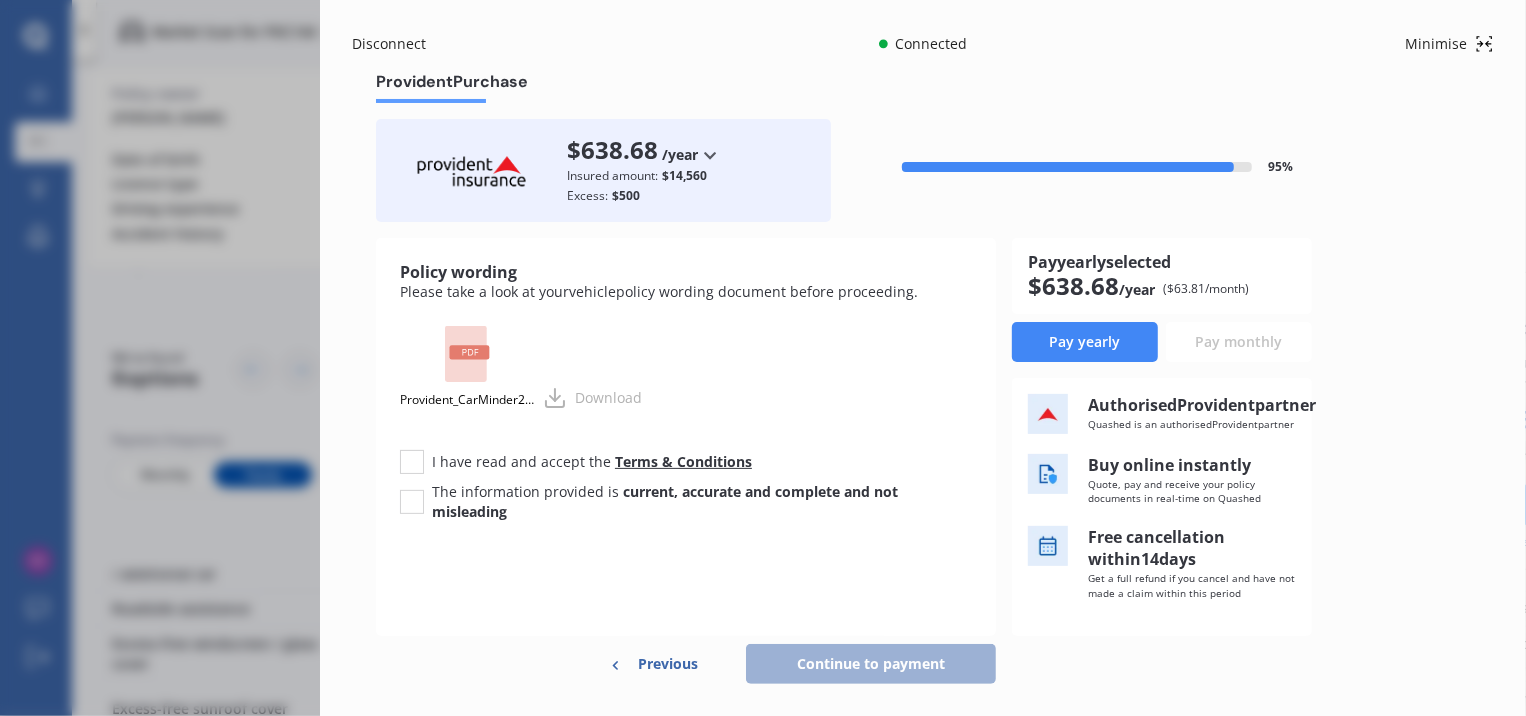 click on "Previous" at bounding box center (668, 664) 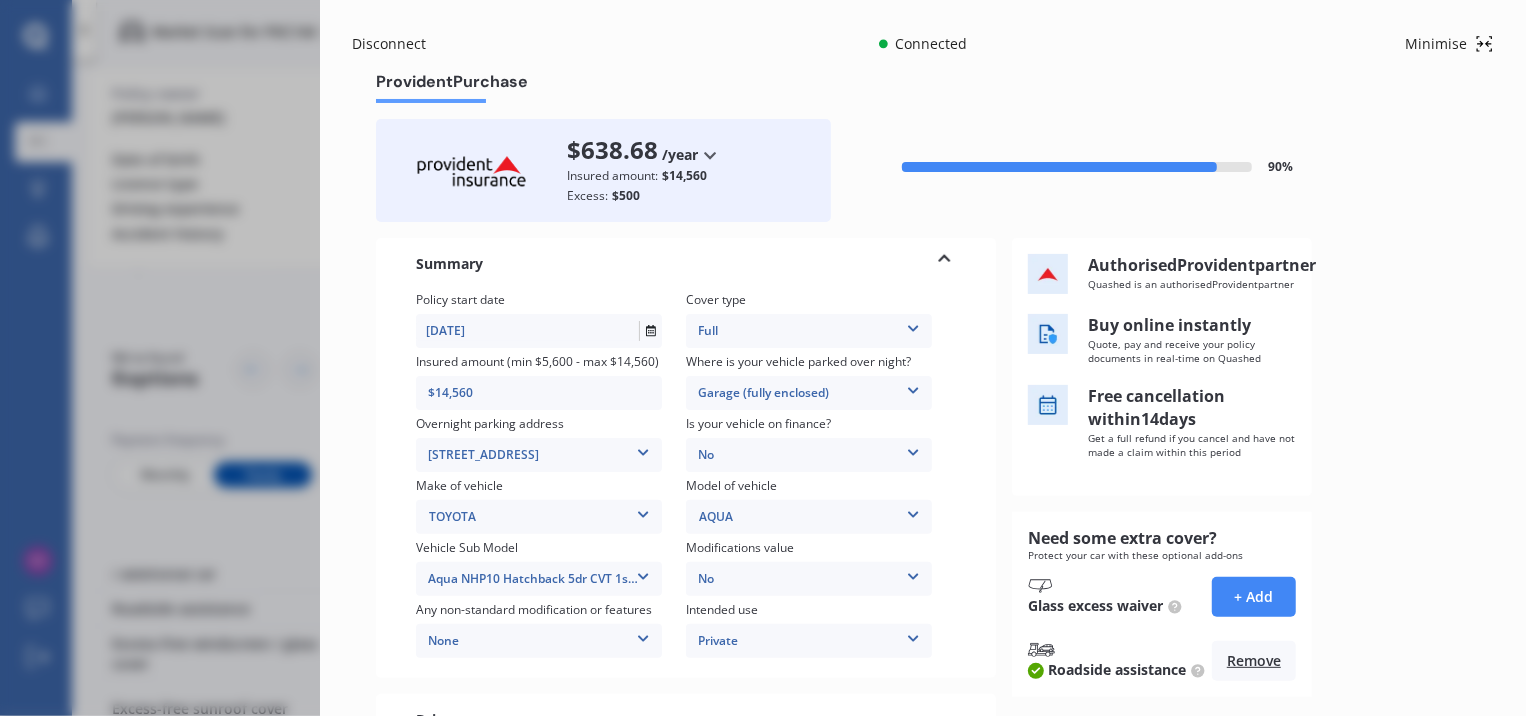 scroll, scrollTop: 302, scrollLeft: 0, axis: vertical 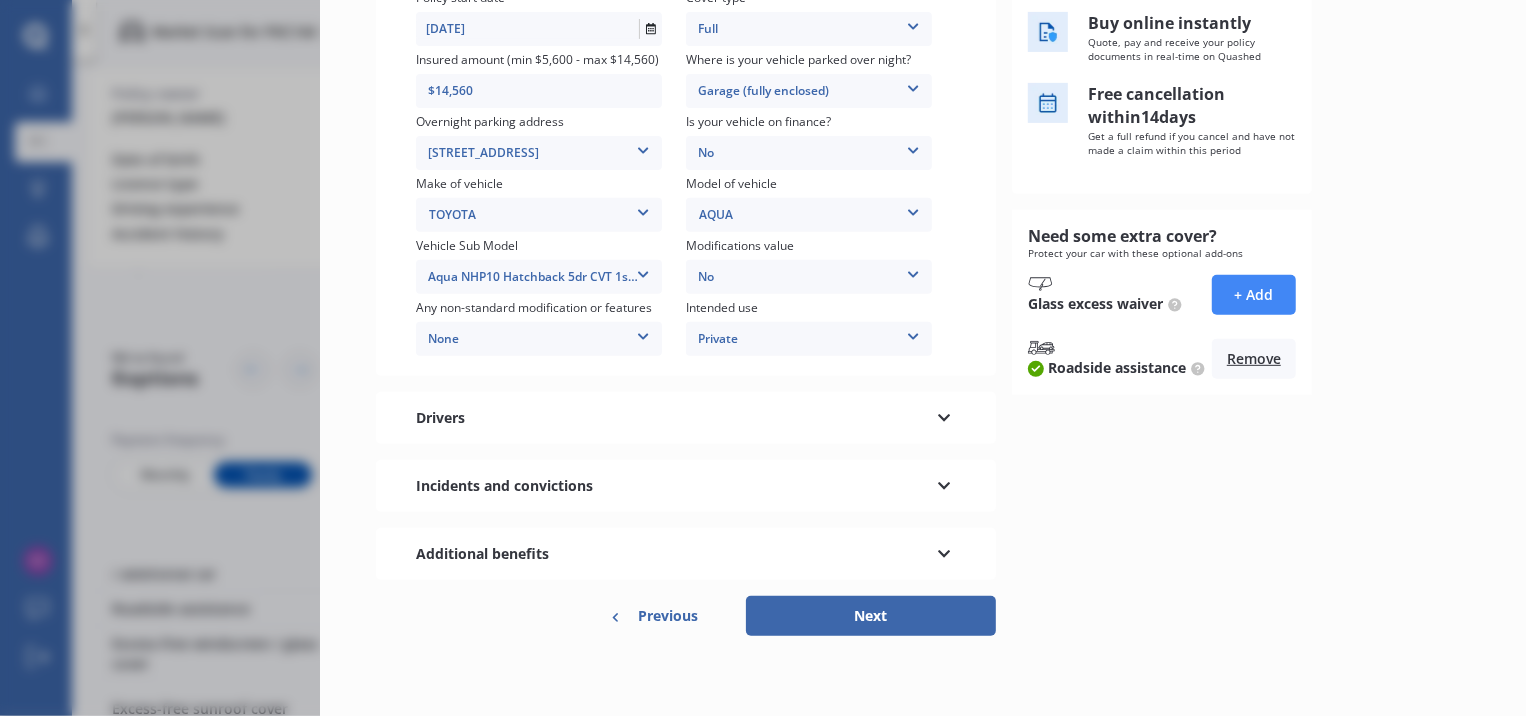 click at bounding box center [944, 415] 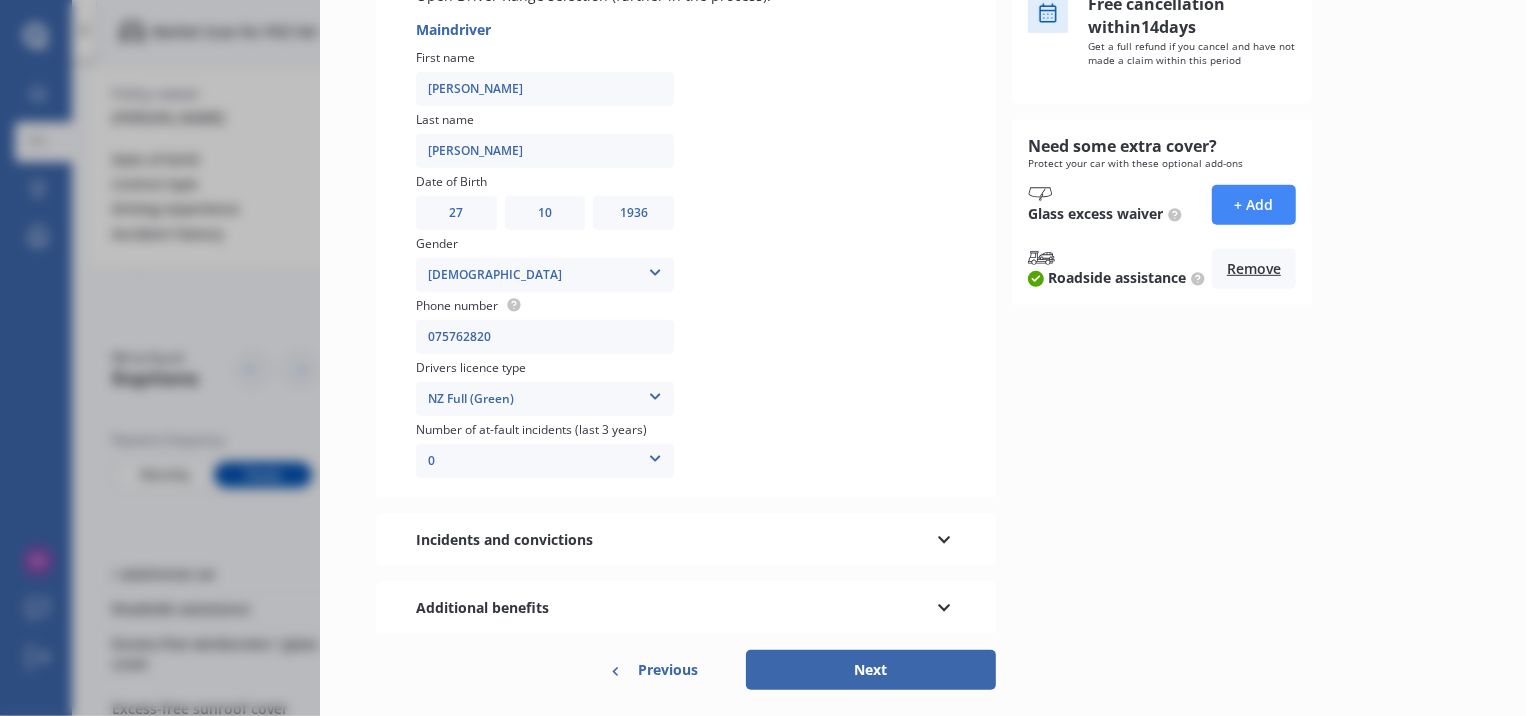 scroll, scrollTop: 446, scrollLeft: 0, axis: vertical 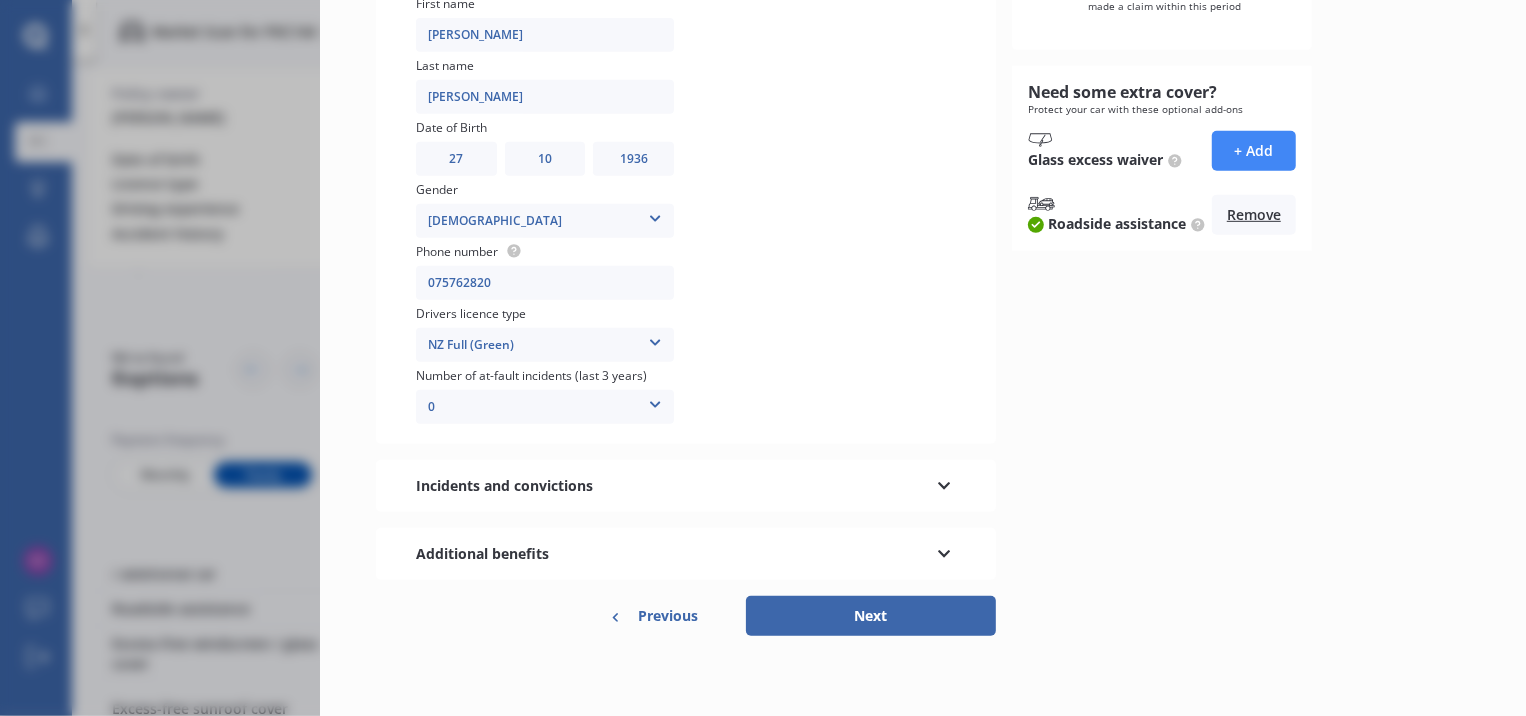 click on "NZ Full (Green) NZ Full (Green) NZ Supervised (Green) NZ Restricted (Yellow) NZ Learners (Blue) NZ Limited (Pink) NZ Alcohol Interlock (Pink) NZ Zero alcohol licence (Pink) Australian Full South African Full [GEOGRAPHIC_DATA] Full Irish Full Other Overseas" at bounding box center [545, 345] 